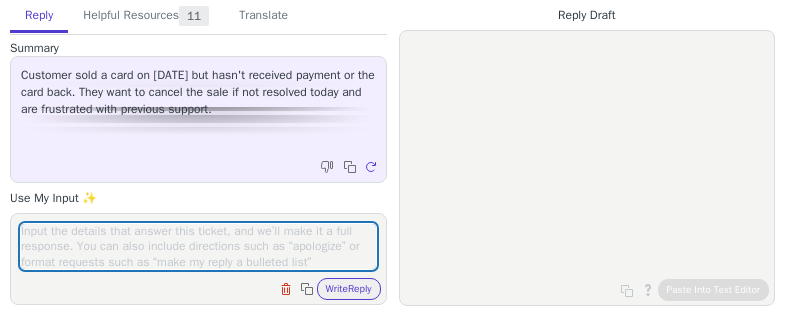 scroll, scrollTop: 0, scrollLeft: 0, axis: both 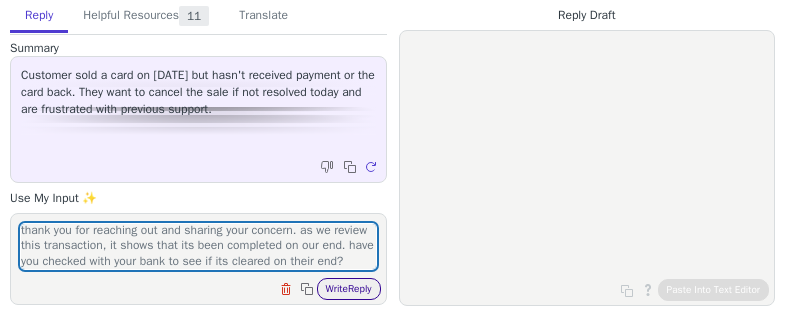 type on "thank you for reaching out and sharing your concern. as we review this transaction, it shows that its been completed on our end. have you checked with your bank to see if its cleared on their end?" 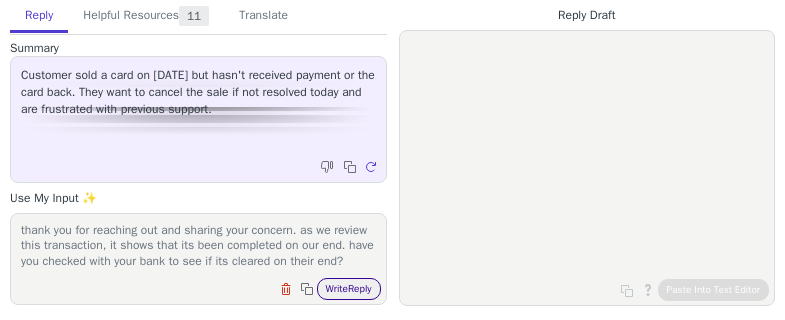 click on "Write  Reply" at bounding box center [349, 289] 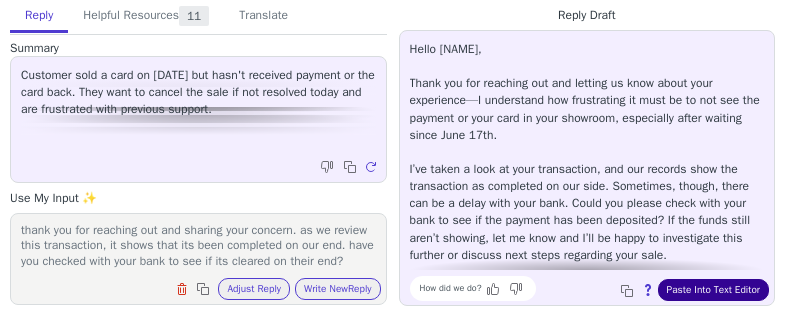 click on "Paste Into Text Editor" at bounding box center (713, 290) 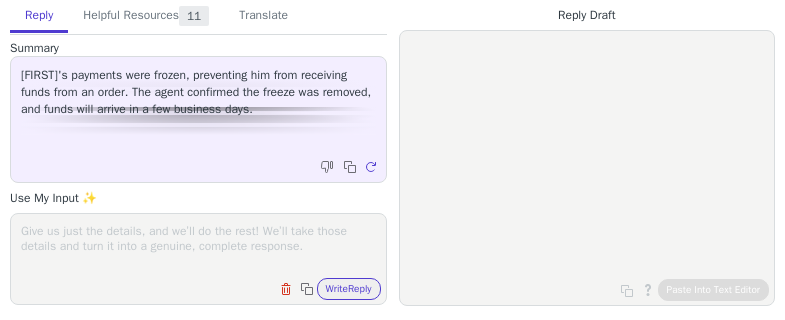 scroll, scrollTop: 0, scrollLeft: 0, axis: both 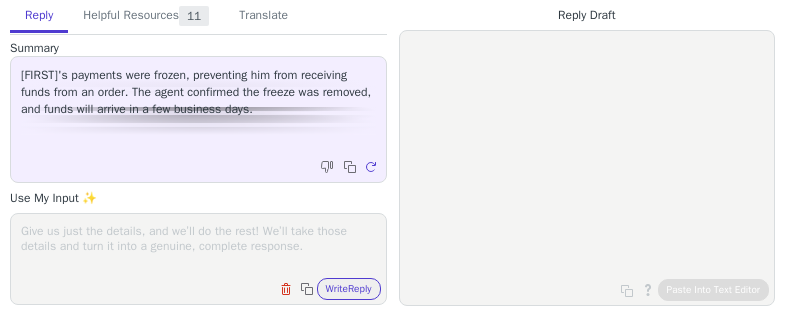 paste on "tell him that we have removed the freeze and he will receive his funds within the next couple of business days - please tell him as a warning tcreating multiple accounts goes againts our terms of service" 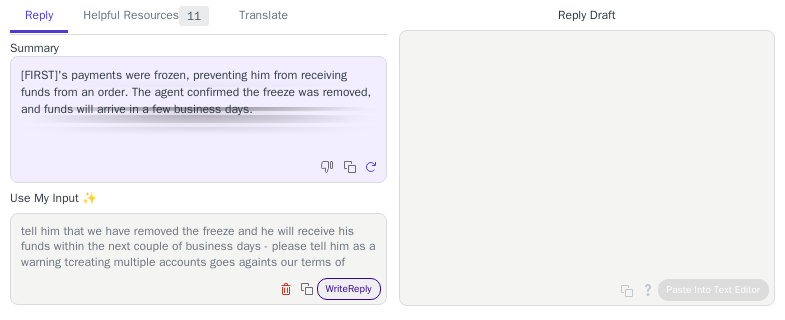 scroll, scrollTop: 16, scrollLeft: 0, axis: vertical 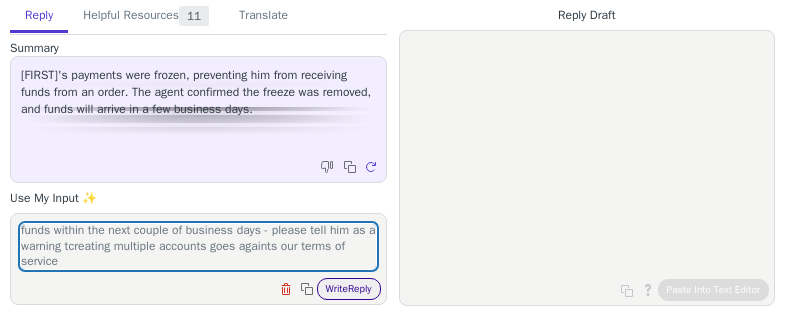 click on "Write  Reply" at bounding box center (349, 289) 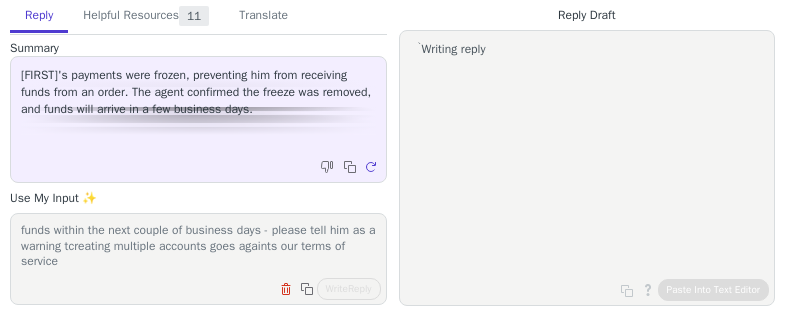 click on "tell him that we have removed the freeze and he will receive his funds within the next couple of business days - please tell him as a warning tcreating multiple accounts goes againts our terms of service" at bounding box center [198, 246] 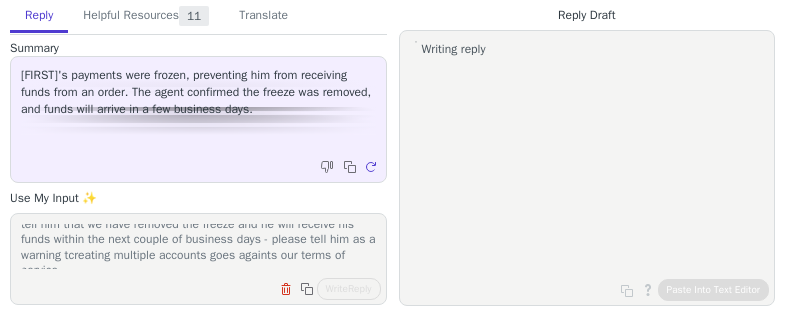 scroll, scrollTop: 0, scrollLeft: 0, axis: both 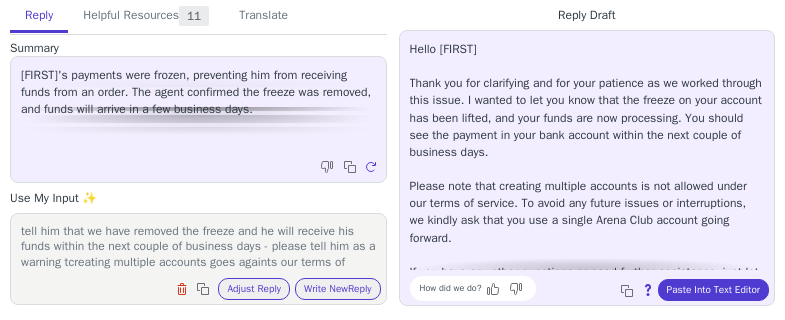 click on "tell him that we have removed the freeze and he will receive his funds within the next couple of business days - please tell him creating multiple accounts goes againts our terms of service" at bounding box center (198, 246) 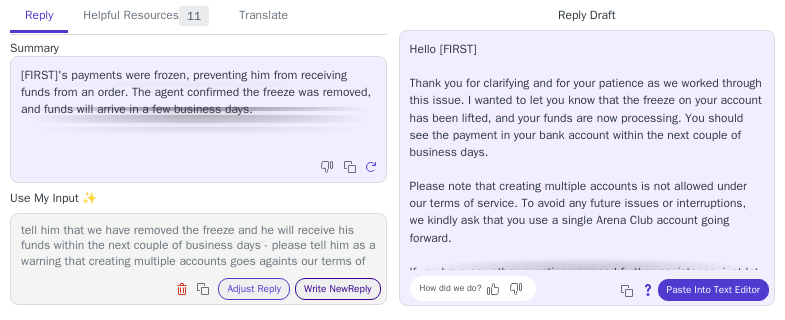 type on "tell him that we have removed the freeze and he will receive his funds within the next couple of business days - please tell him as a warning that creating multiple accounts goes againts our terms of service" 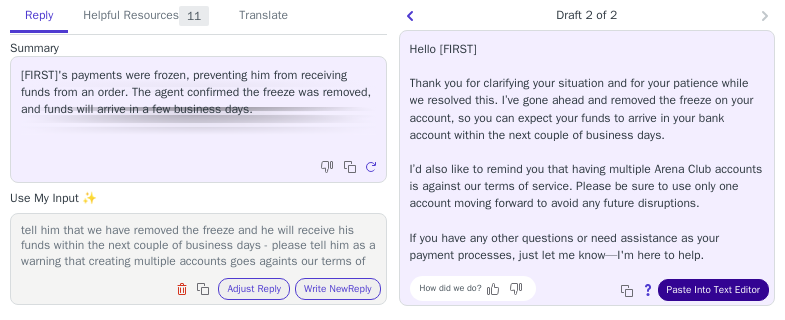 click on "Paste Into Text Editor" at bounding box center (713, 290) 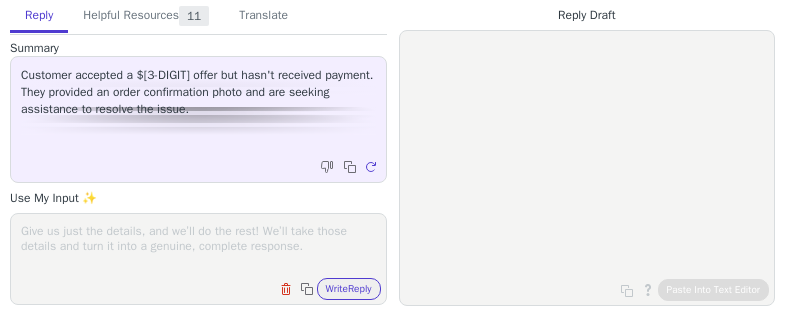 scroll, scrollTop: 0, scrollLeft: 0, axis: both 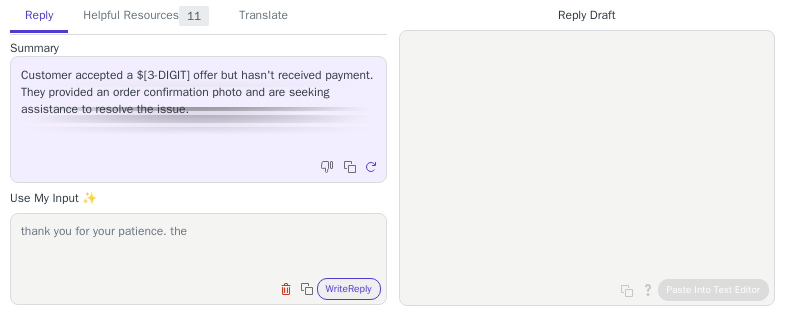 click on "thank you for your patience. the" at bounding box center (198, 246) 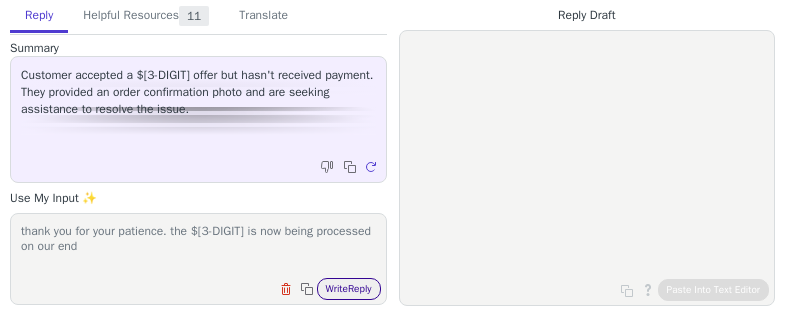 type on "thank you for your patience. the $396 is now being processed on our end" 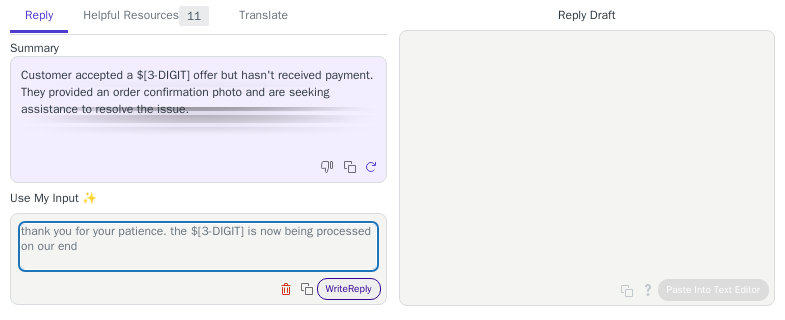 click on "Write  Reply" at bounding box center [349, 289] 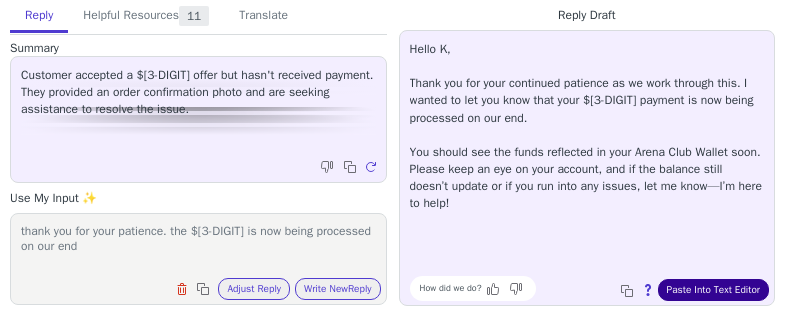 click on "Paste Into Text Editor" at bounding box center (713, 290) 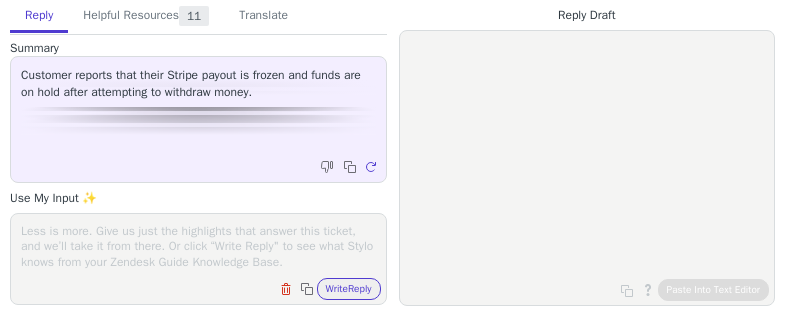 scroll, scrollTop: 0, scrollLeft: 0, axis: both 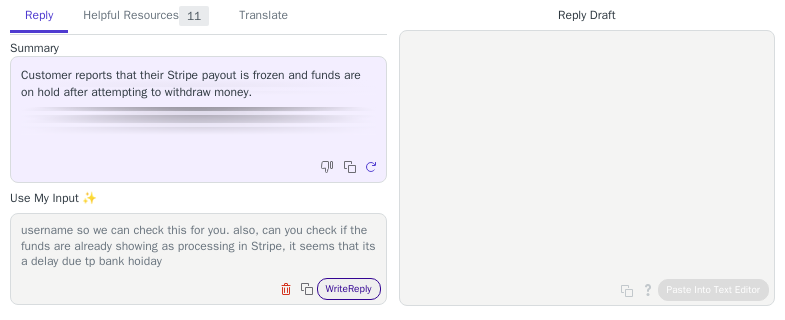 type on "thank you for reachibng out. could you please confirm your username so we can check this for you. also, can you check if the funds are already showing as processing in Stripe, it seems that its a delay due tp bank hoiday" 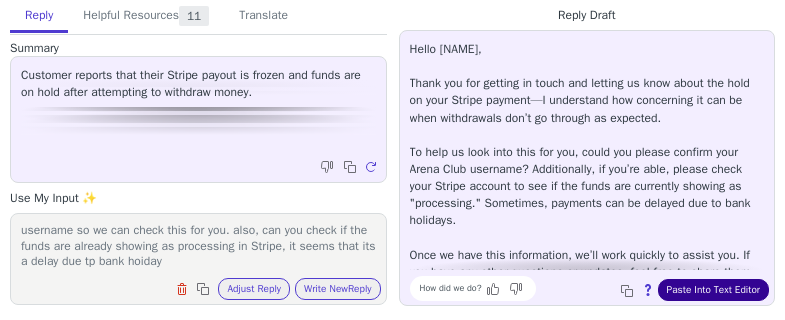 click on "Paste Into Text Editor" at bounding box center [713, 290] 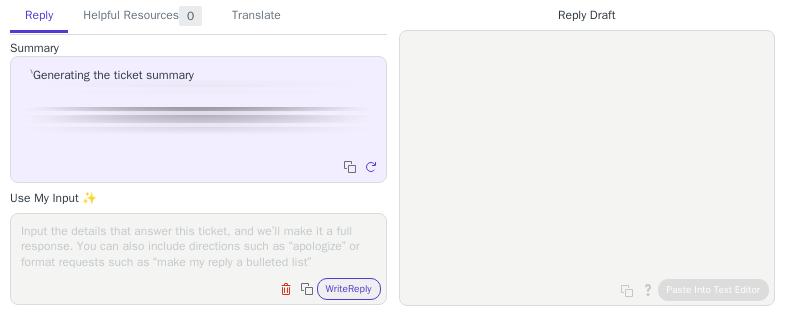 scroll, scrollTop: 0, scrollLeft: 0, axis: both 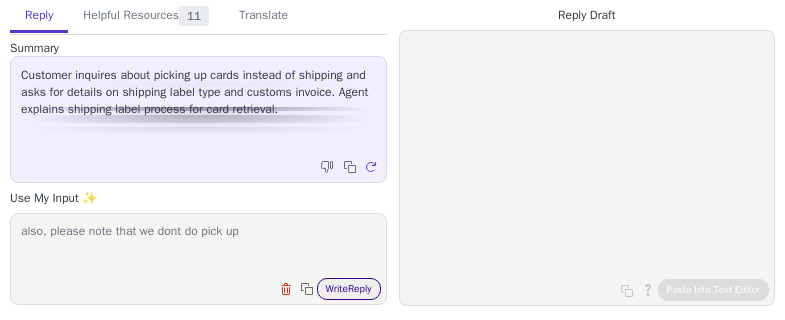 type on "also, please note that we dont do pick up" 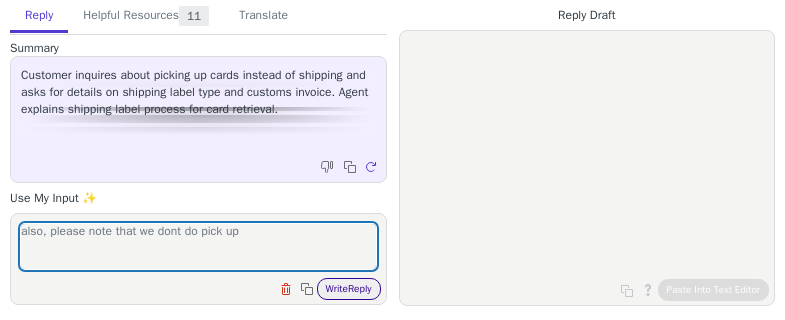 click on "Write  Reply" at bounding box center [349, 289] 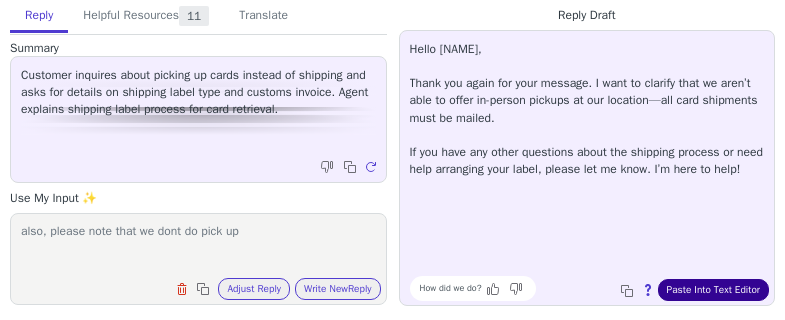 click on "Paste Into Text Editor" at bounding box center [713, 290] 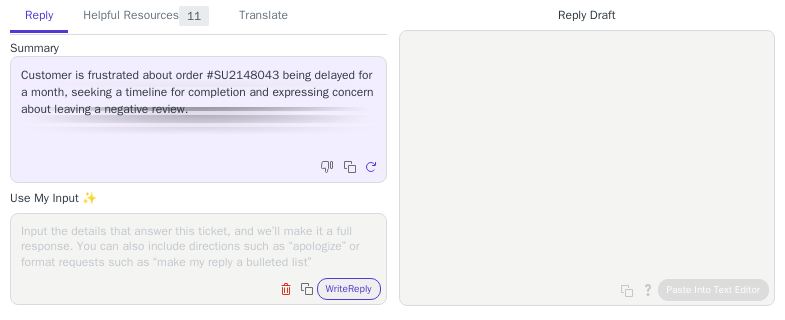 scroll, scrollTop: 0, scrollLeft: 0, axis: both 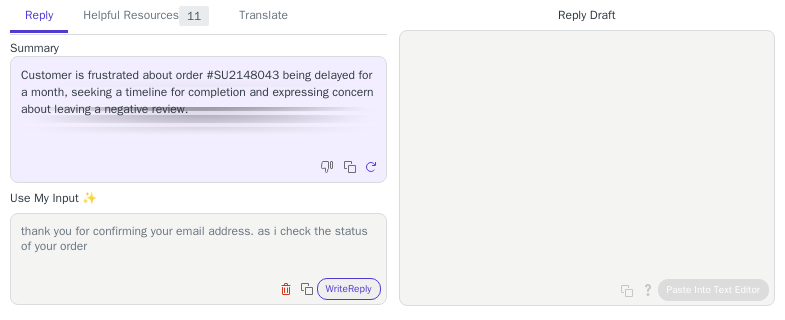 click on "thank you for confirming your email address. as i check the status of your order  Clear field Copy to clipboard Write  Reply" at bounding box center (198, 259) 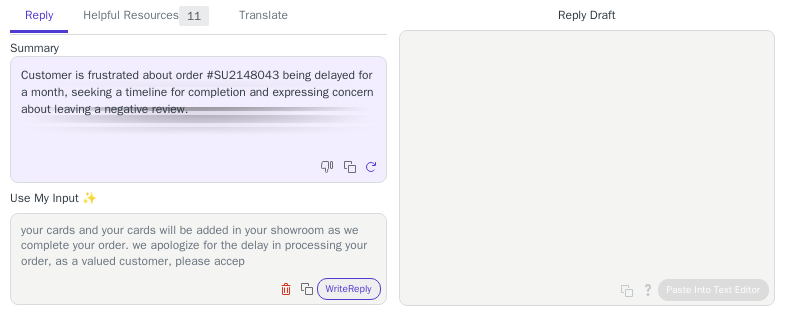 scroll, scrollTop: 48, scrollLeft: 0, axis: vertical 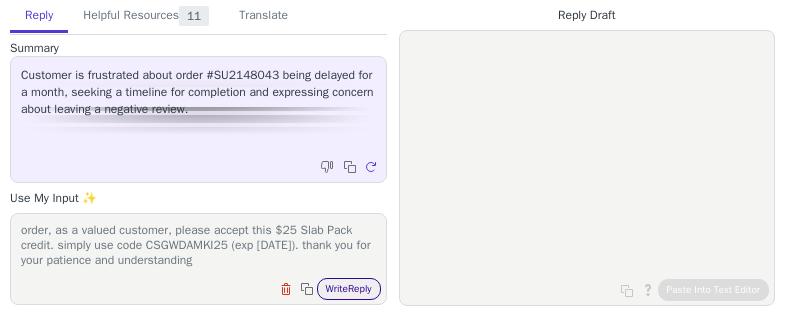 type on "thank you for confirming your email address. as i check the status of your order SU2148043, we are now in  the final stage of grading your cards and your cards will be added in your showroom as we complete your order. we apologize for the delay in processing your order, as a valued customer, please accept this $25 Slab Pack credit. simply use code CSGWDAMKI25 (exp July 19). thank you for your patience and understanding" 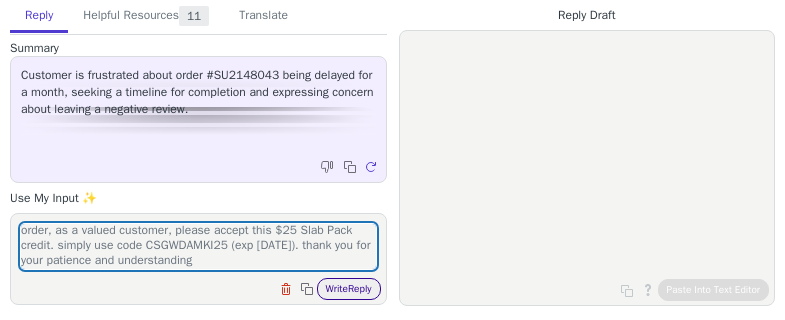 click on "Write  Reply" at bounding box center (349, 289) 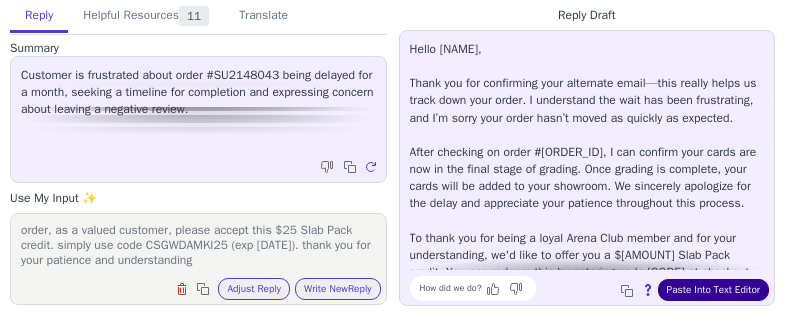 click on "Paste Into Text Editor" at bounding box center [713, 290] 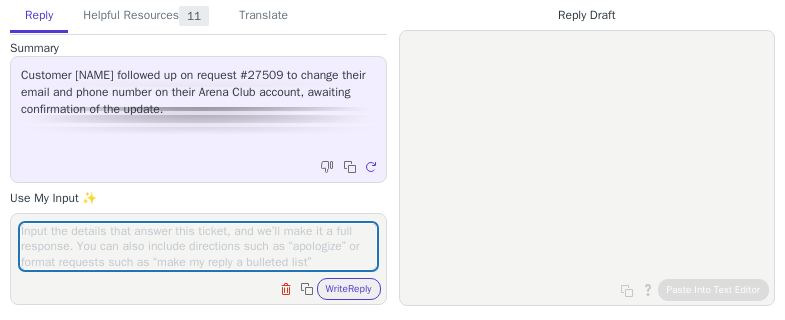 scroll, scrollTop: 0, scrollLeft: 0, axis: both 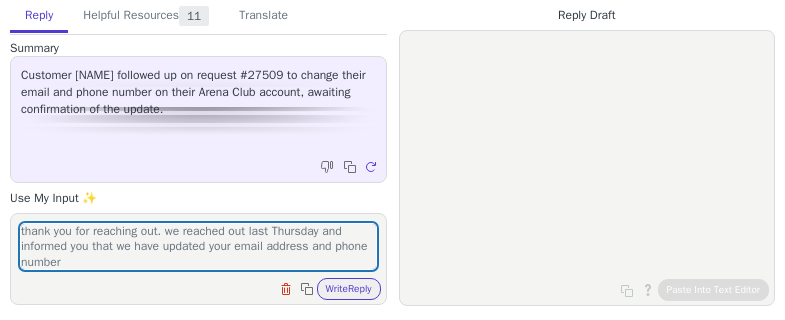 click on "thank you for reaching out. we reached out last Thursday and informed you that we have updated your email address and phone number
﻿New phone number
[PHONE]
New email address
[EMAIL]" at bounding box center [198, 246] 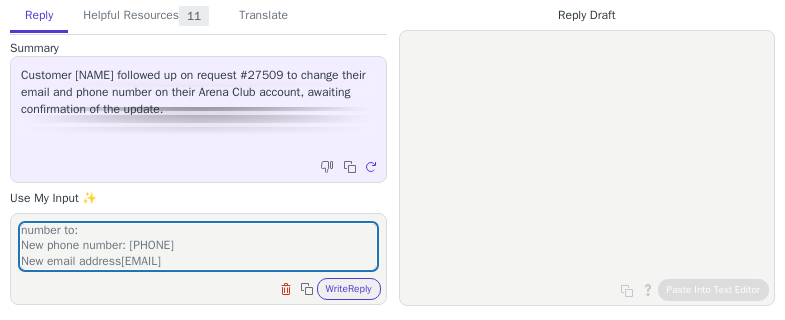 scroll, scrollTop: 32, scrollLeft: 0, axis: vertical 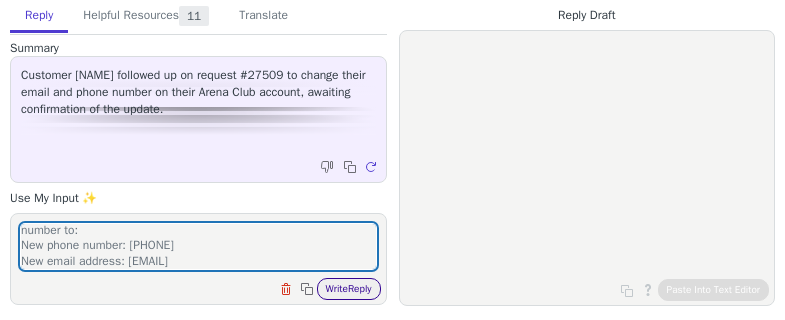 type on "thank you for reaching out. we reached out last Thursday and informed you that we have updated your email address and phone number to:
﻿New phone number: [PHONE]
New email address: [EMAIL]" 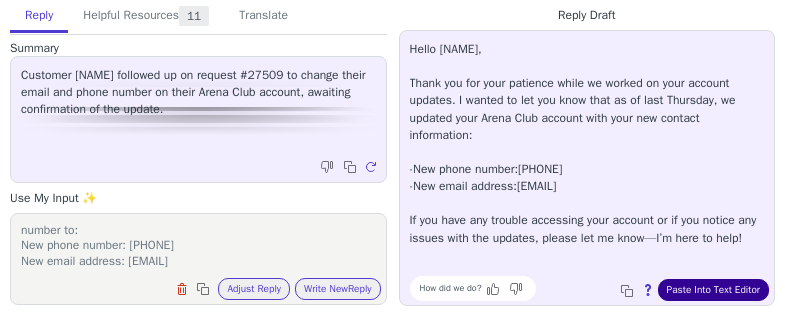 click on "Paste Into Text Editor" at bounding box center [713, 290] 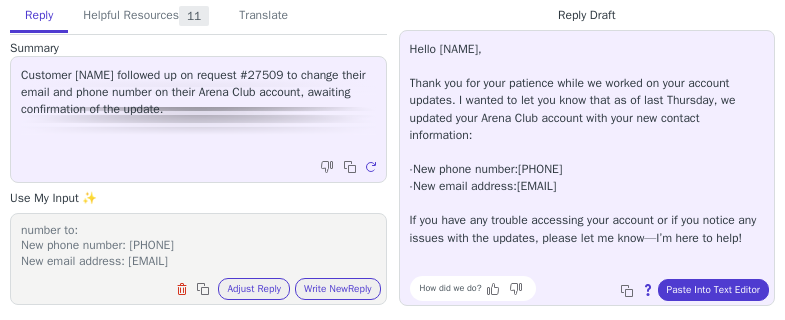 click on "thank you for reaching out. we reached out last Thursday and informed you that we have updated your email address and phone number to:
﻿New phone number: [PHONE]
New email address: [EMAIL]" at bounding box center (198, 246) 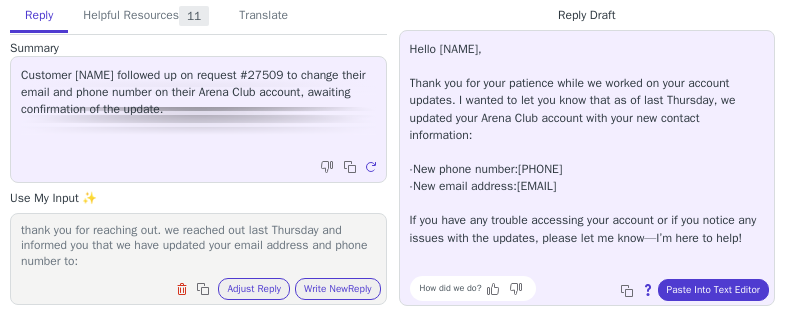 scroll, scrollTop: 0, scrollLeft: 0, axis: both 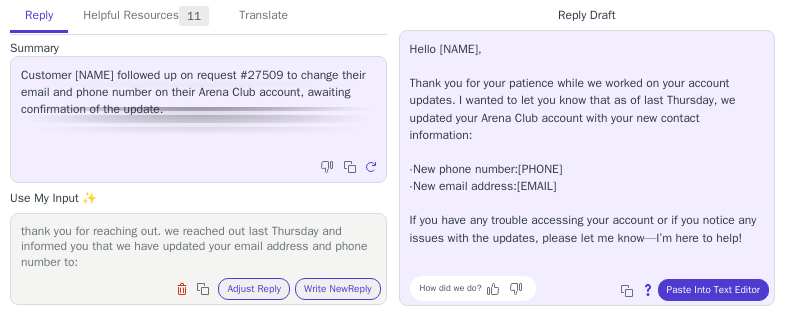 click on "thank you for reaching out. we reached out last Thursday and informed you that we have updated your email address and phone number to:
﻿New phone number: [PHONE]
New email address: [EMAIL]" at bounding box center (198, 246) 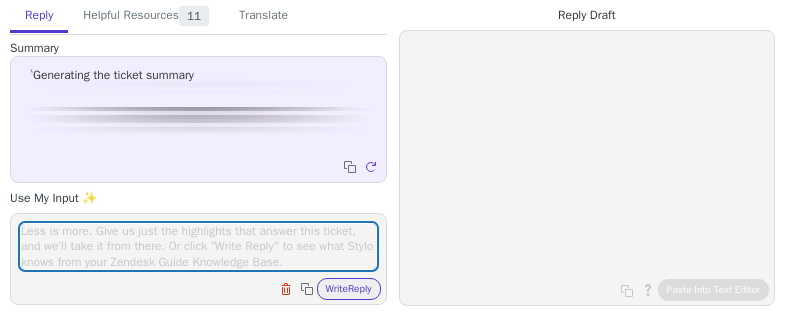 click at bounding box center (198, 246) 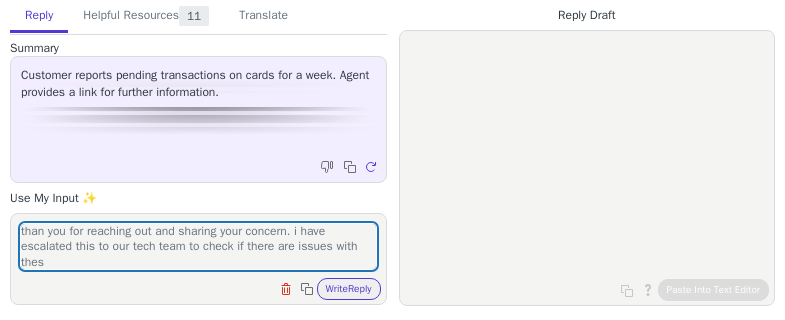 scroll, scrollTop: 1, scrollLeft: 0, axis: vertical 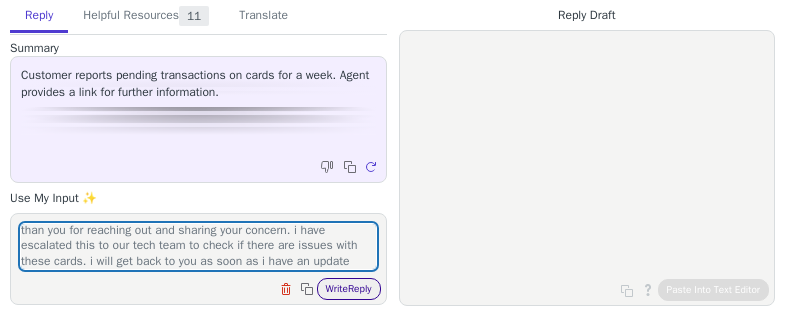 type on "than you for reaching out and sharing your concern. i have escalated this to our tech team to check if there are issues with these cards. i will get back to you as soon as i have an update" 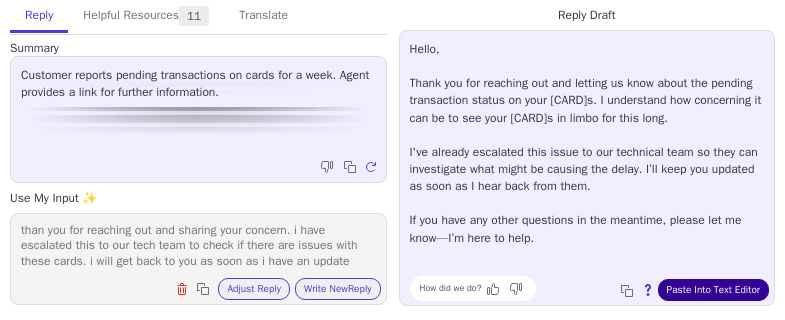click on "Paste Into Text Editor" at bounding box center [713, 290] 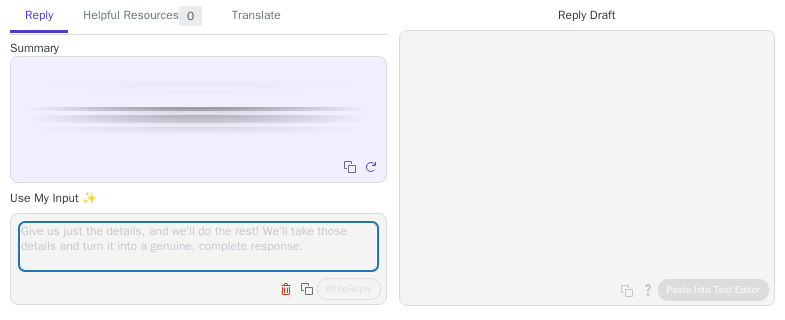 scroll, scrollTop: 0, scrollLeft: 0, axis: both 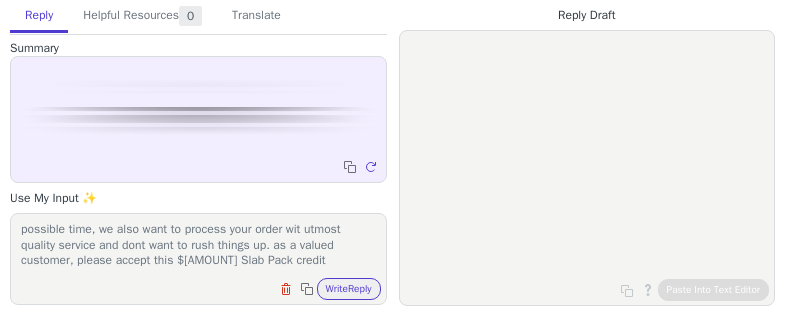 click on "I've heard that you have connected thru our textline regarding your order. rest assured our team is now processing your order. as much as we would like to complete your order in the quickest possible time, we also want to process your order wit utmost quality service and dont want to rush things up. as a valued customer, please accept this $75 Slab Pack credit" at bounding box center [198, 246] 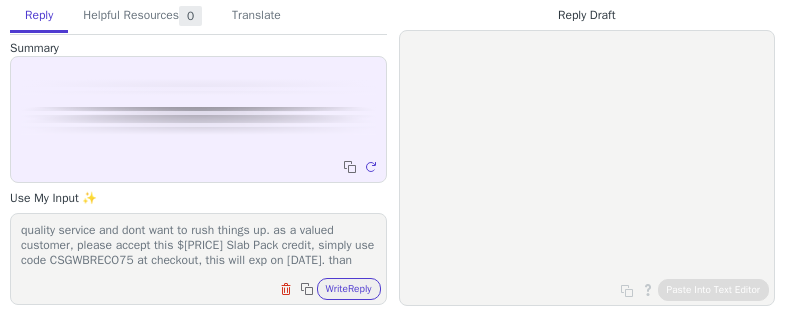 scroll, scrollTop: 78, scrollLeft: 0, axis: vertical 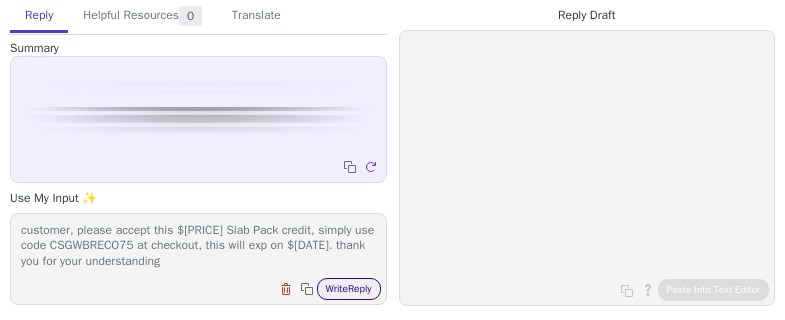 type on "I've heard that you have connected thru our textline regarding your order. rest assured our team is now processing your order. as much as we would like to complete your order in the quickest possible time, we also want to process your order wit utmost quality service and dont want to rush things up. as a valued customer, please accept this $75 Slab Pack credit, simply use code CSGWBRECO75 at checkout, this will exp on July 19. thank you for your understanding" 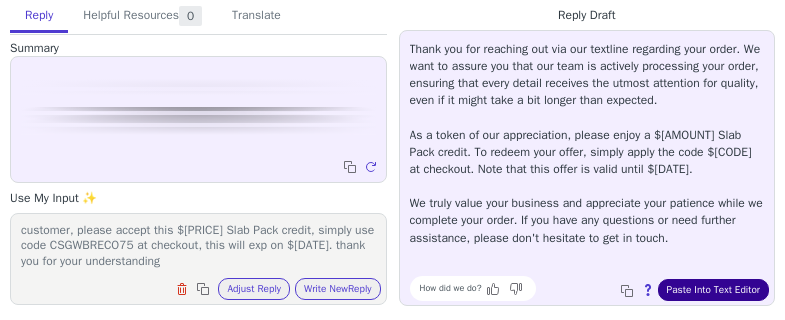 click on "Paste Into Text Editor" at bounding box center (713, 290) 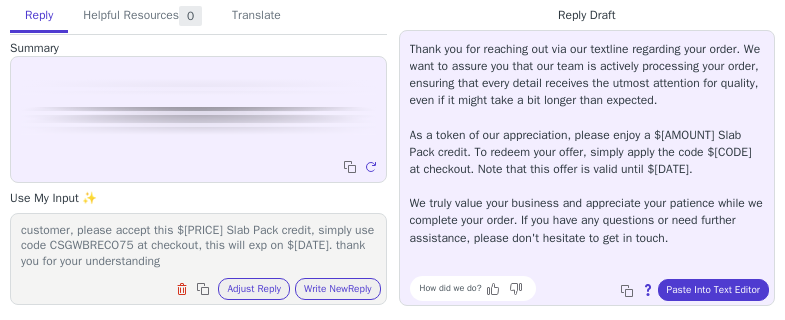 click on "I've heard that you have connected thru our textline regarding your order. rest assured our team is now processing your order. as much as we would like to complete your order in the quickest possible time, we also want to process your order wit utmost quality service and dont want to rush things up. as a valued customer, please accept this $75 Slab Pack credit, simply use code CSGWBRECO75 at checkout, this will exp on July 19. thank you for your understanding" at bounding box center [198, 246] 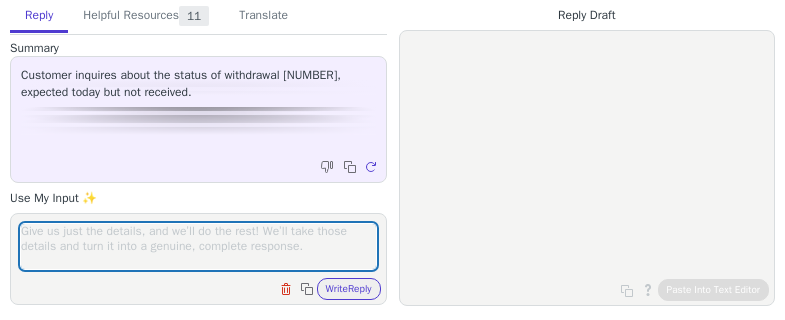 scroll, scrollTop: 0, scrollLeft: 0, axis: both 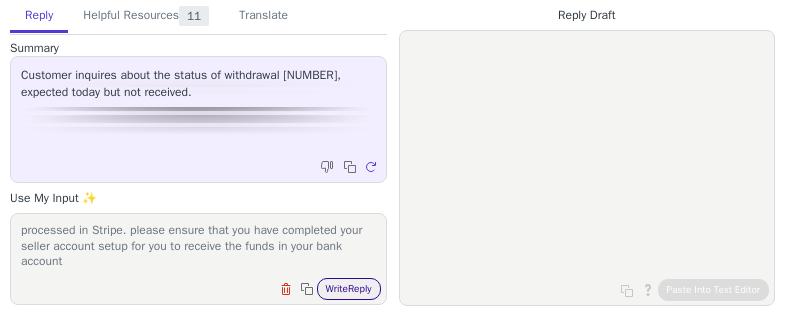 type on "thank you for reaching out. i see that there's an amount being processed in Stripe. please ensure that you have completed your seller account setup for you to receive the funds in your bank account" 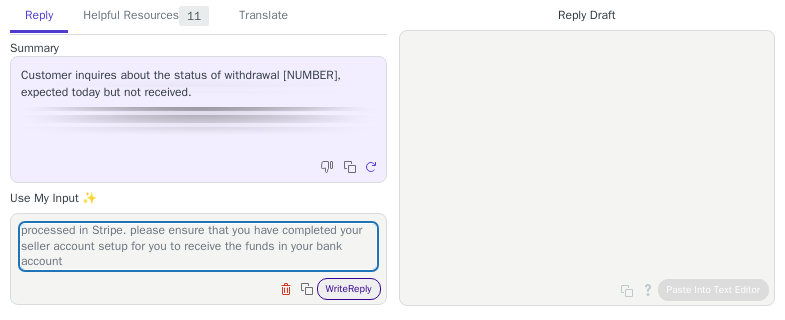 click on "Write  Reply" at bounding box center (349, 289) 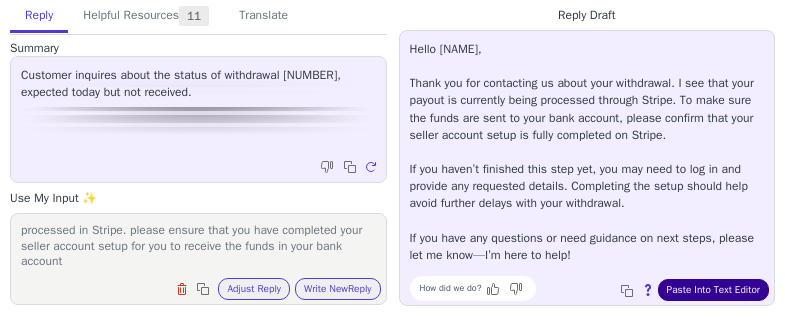 drag, startPoint x: 677, startPoint y: 288, endPoint x: 662, endPoint y: 286, distance: 15.132746 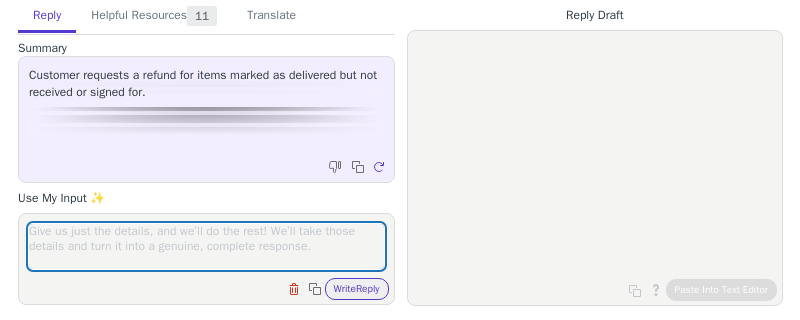 scroll, scrollTop: 0, scrollLeft: 0, axis: both 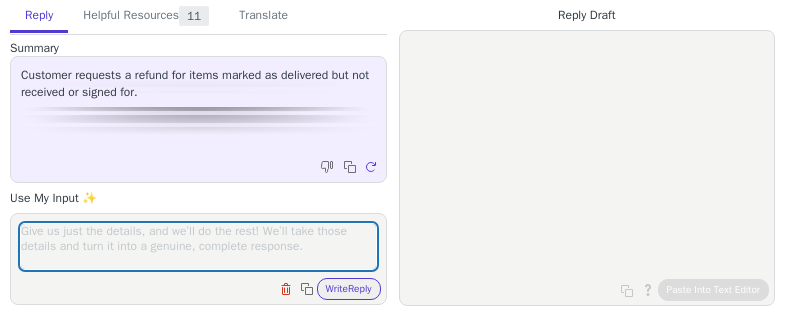 click at bounding box center [198, 246] 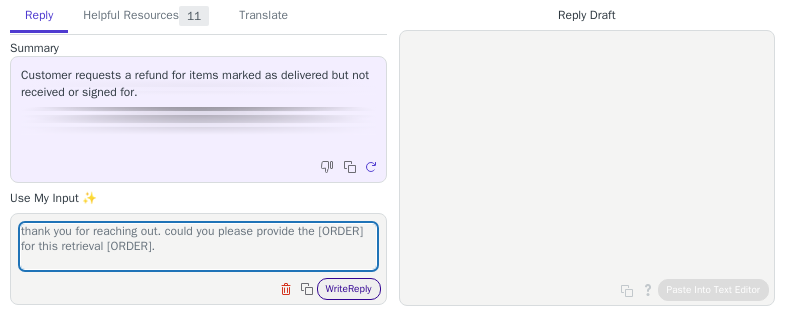 type on "thank you for reaching out. could you please provide the [ORDER] for this retrieval [ORDER]." 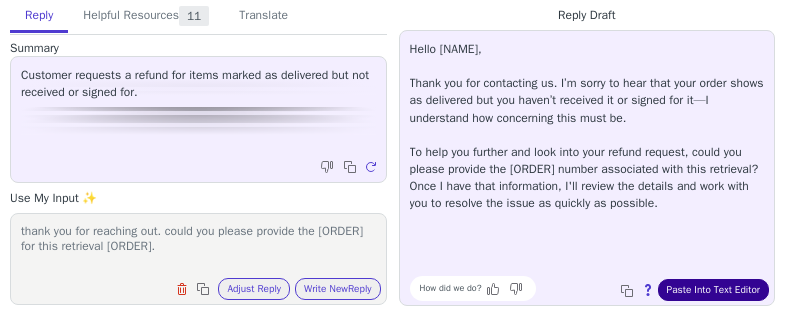 click on "Paste Into Text Editor" at bounding box center (713, 290) 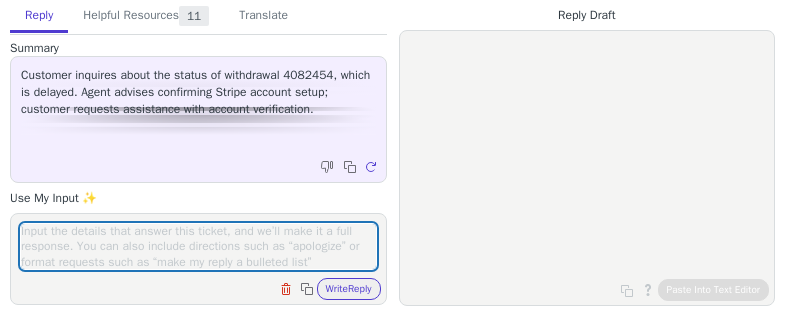 scroll, scrollTop: 0, scrollLeft: 0, axis: both 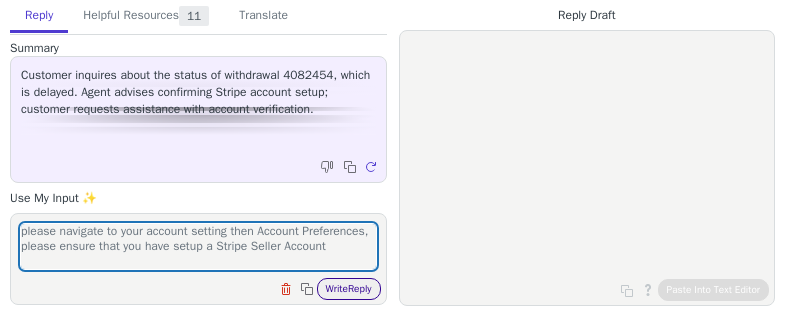 type on "please navigate to your account setting then Account Preferences, please ensure that you have setup a Stripe Seller Account" 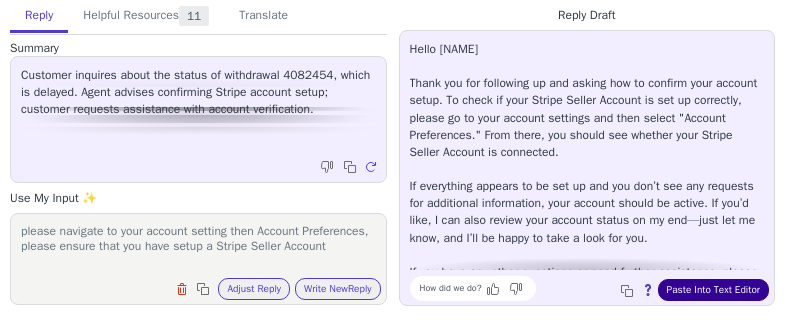 click on "Paste Into Text Editor" at bounding box center [713, 290] 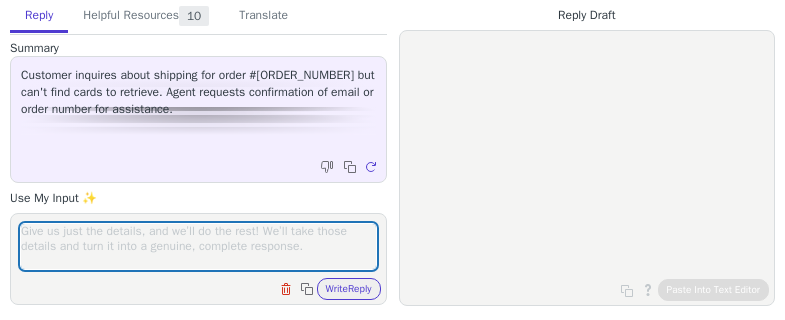 scroll, scrollTop: 0, scrollLeft: 0, axis: both 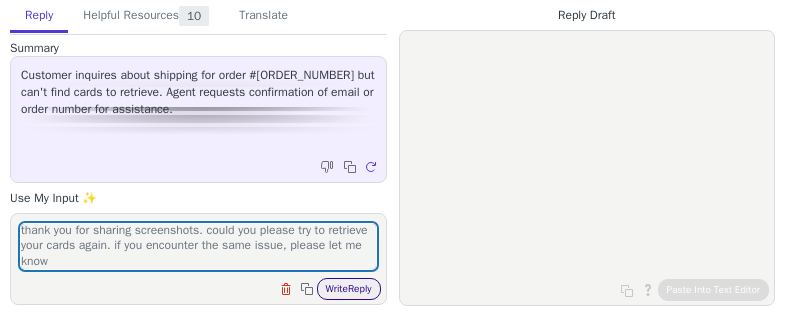 type on "thank you for sharing screenshots. could you please try to retrieve your cards again. if you encounter the same issue, please let me know" 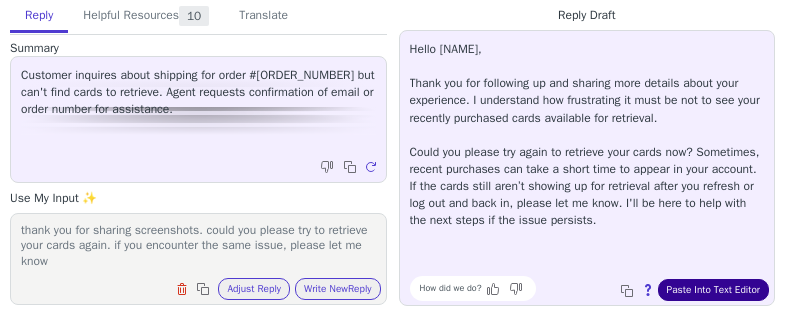 click on "Paste Into Text Editor" at bounding box center (713, 290) 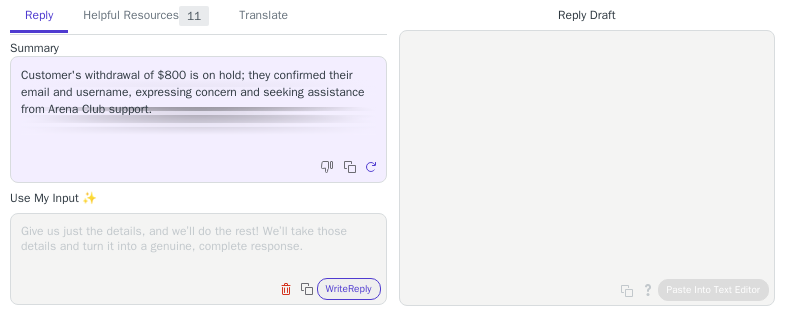 scroll, scrollTop: 0, scrollLeft: 0, axis: both 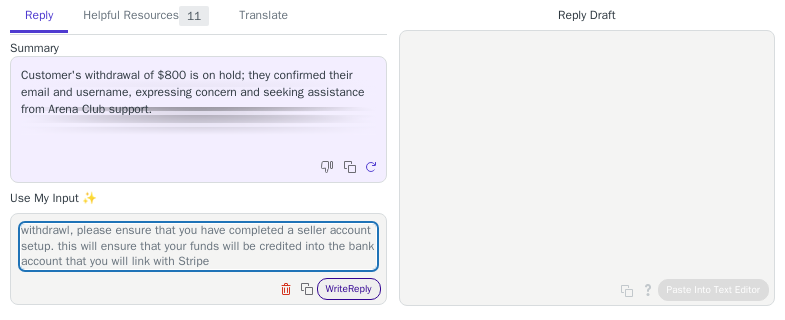 click on "Write  Reply" at bounding box center (349, 289) 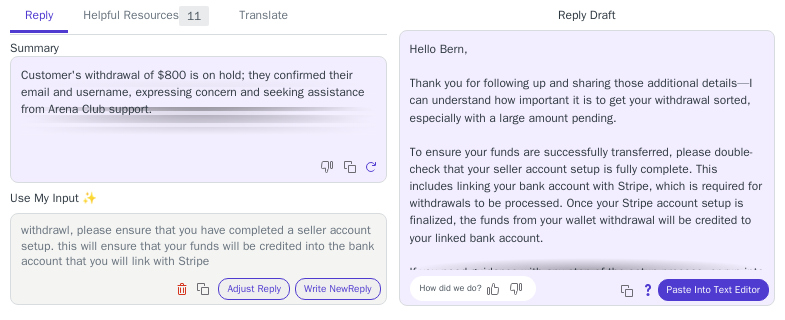 click on "thank you for reaching out. to receive the funds from your wallet withdrawl, please ensure that you have completed a seller account setup. this will ensure that your funds will be credited into the bank account that you will link with Stripe" at bounding box center [198, 246] 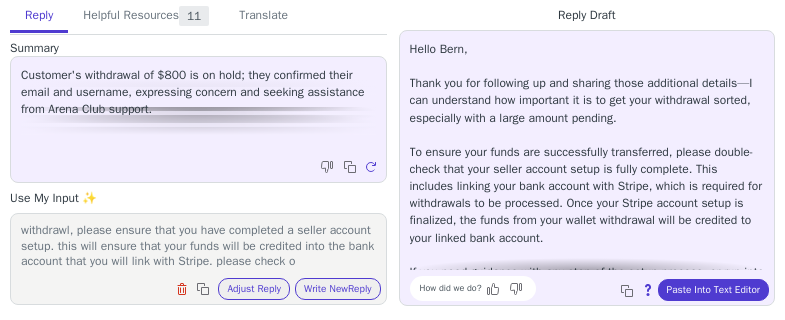scroll, scrollTop: 32, scrollLeft: 0, axis: vertical 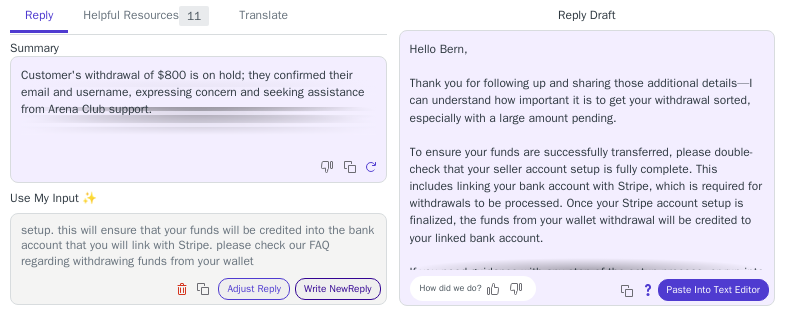type on "thank you for reaching out. to receive the funds from your wallet withdrawl, please ensure that you have completed a seller account setup. this will ensure that your funds will be credited into the bank account that you will link with Stripe. please check our FAQ regarding withdrawing funds from your wallet" 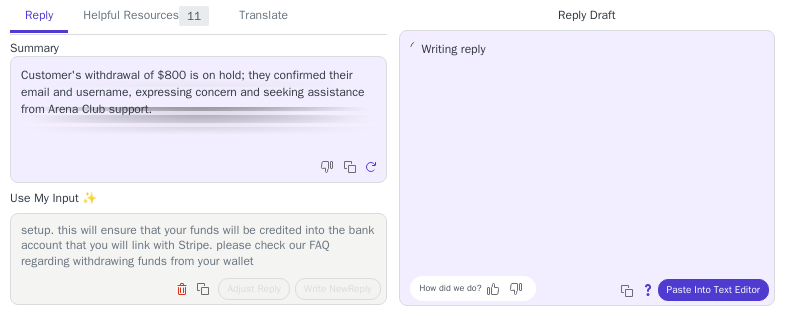 click on "thank you for reaching out. to receive the funds from your wallet withdrawl, please ensure that you have completed a seller account setup. this will ensure that your funds will be credited into the bank account that you will link with Stripe. please check our FAQ regarding withdrawing funds from your wallet" at bounding box center [198, 246] 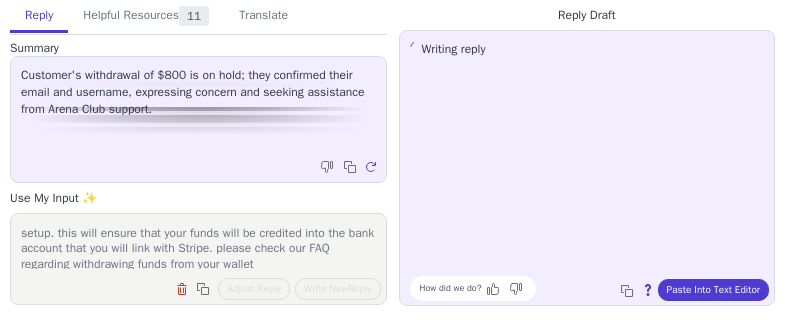 scroll, scrollTop: 32, scrollLeft: 0, axis: vertical 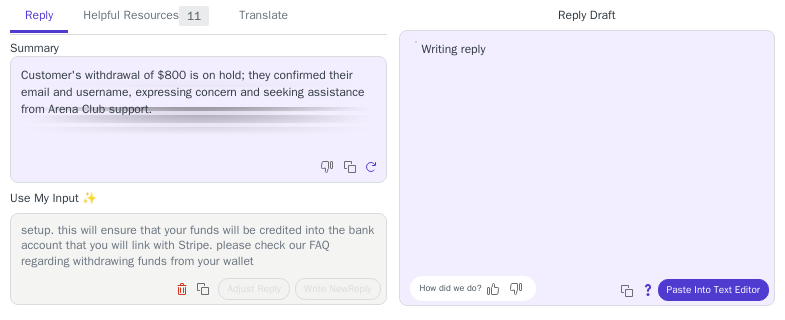 click on "thank you for reaching out. to receive the funds from your wallet withdrawl, please ensure that you have completed a seller account setup. this will ensure that your funds will be credited into the bank account that you will link with Stripe. please check our FAQ regarding withdrawing funds from your wallet" at bounding box center [198, 246] 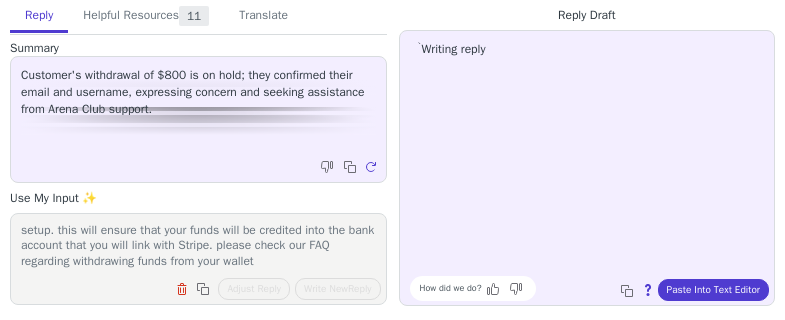 click on "thank you for reaching out. to receive the funds from your wallet withdrawl, please ensure that you have completed a seller account setup. this will ensure that your funds will be credited into the bank account that you will link with Stripe. please check our FAQ regarding withdrawing funds from your wallet" at bounding box center (198, 246) 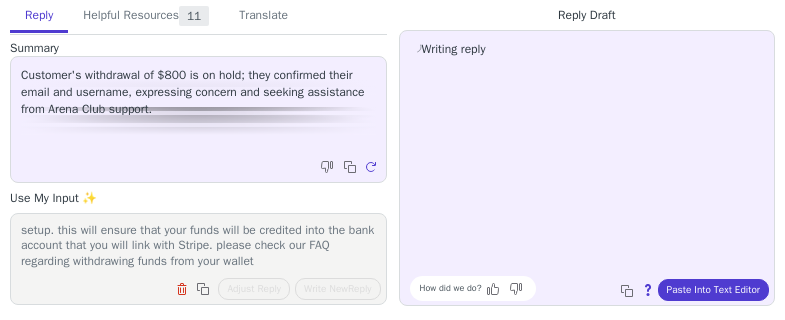 click on "thank you for reaching out. to receive the funds from your wallet withdrawl, please ensure that you have completed a seller account setup. this will ensure that your funds will be credited into the bank account that you will link with Stripe. please check our FAQ regarding withdrawing funds from your wallet" at bounding box center (198, 246) 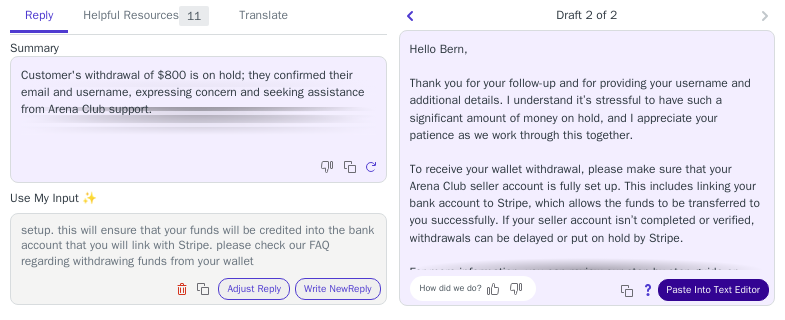 click on "Paste Into Text Editor" at bounding box center [713, 290] 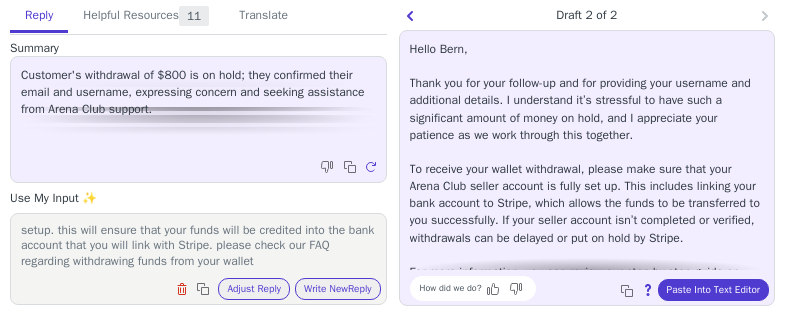 click on "thank you for reaching out. to receive the funds from your wallet withdrawl, please ensure that you have completed a seller account setup. this will ensure that your funds will be credited into the bank account that you will link with Stripe. please check our FAQ regarding withdrawing funds from your wallet" at bounding box center (198, 246) 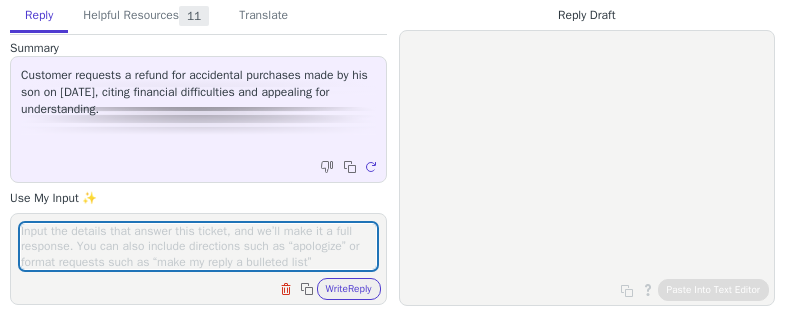 scroll, scrollTop: 0, scrollLeft: 0, axis: both 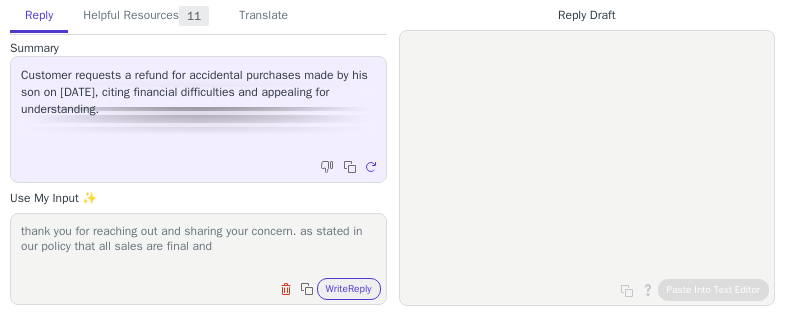 click on "thank you for reaching out and sharing your concern. as stated in our policy that all sales are final and" at bounding box center (198, 246) 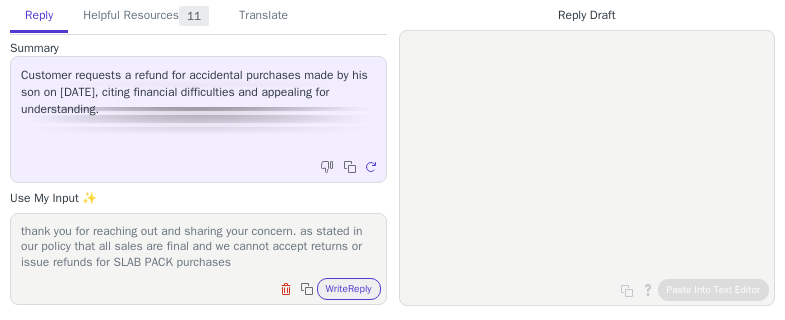 scroll, scrollTop: 1, scrollLeft: 0, axis: vertical 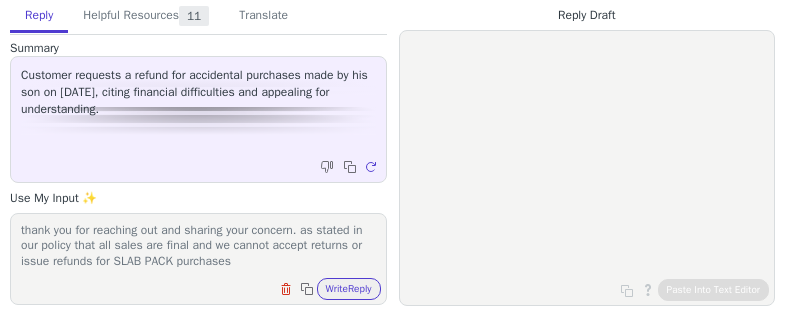 drag, startPoint x: 124, startPoint y: 260, endPoint x: 256, endPoint y: 261, distance: 132.00378 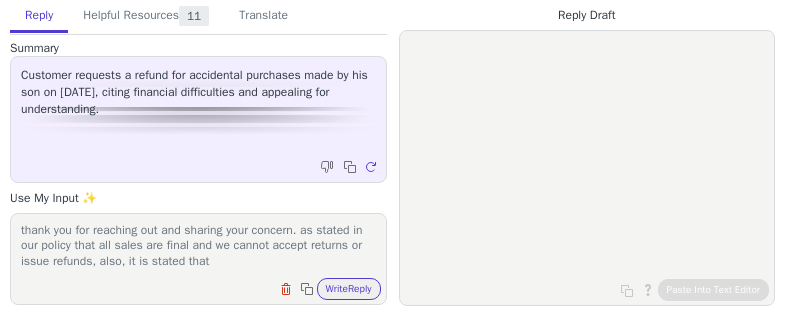 click on "thank you for reaching out and sharing your concern. as stated in our policy that all sales are final and we cannot accept returns or issue refunds, also, it is stated that" at bounding box center [198, 246] 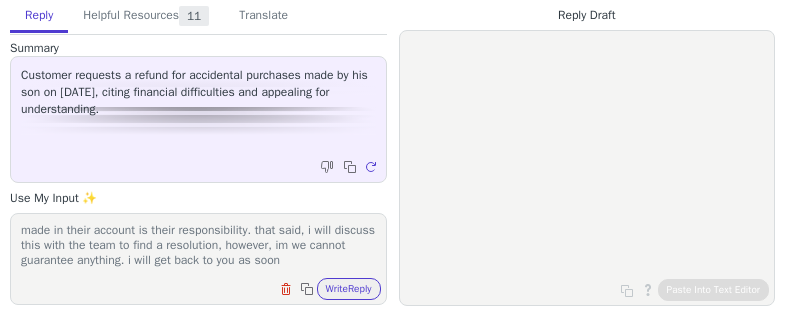 scroll, scrollTop: 78, scrollLeft: 0, axis: vertical 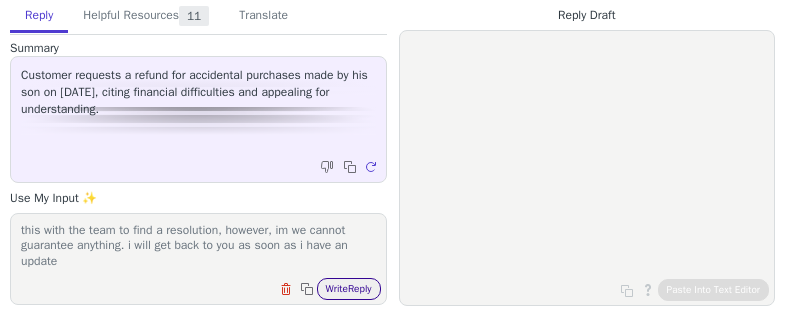 type on "thank you for reaching out and sharing your concern. as stated in our policy that all sales are final and we cannot accept returns or issue refunds, also, it is stated that using our service is not for minors, as we want to imply to our customer that all purchases made in their account is their responsibility. that said, i will discuss this with the team to find a resolution, however, im we cannot guarantee anything. i will get back to you as soon as i have an update" 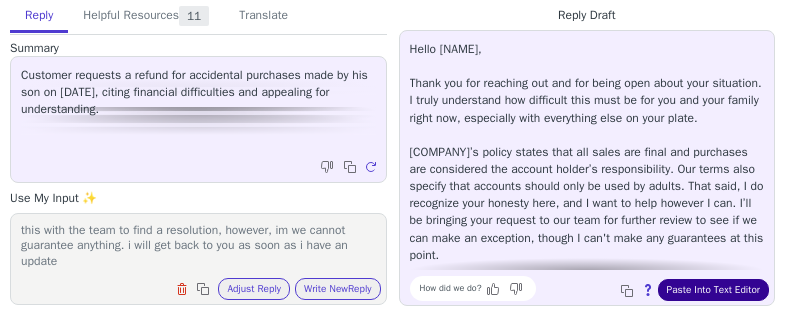 click on "Paste Into Text Editor" at bounding box center (713, 290) 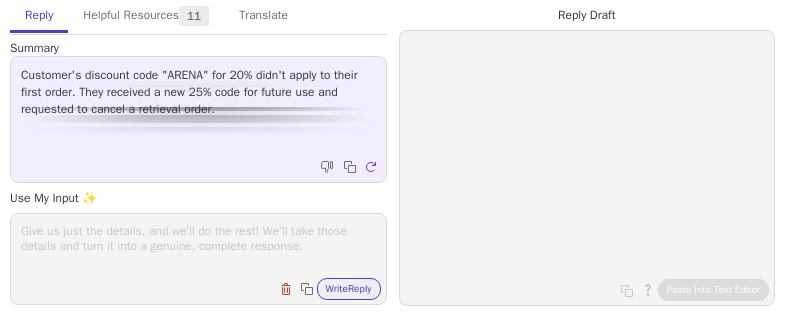 scroll, scrollTop: 0, scrollLeft: 0, axis: both 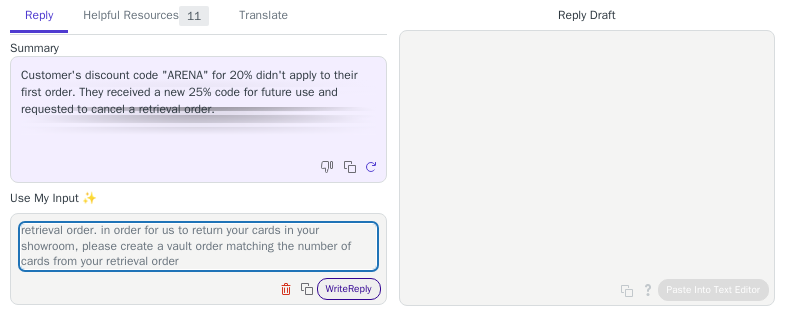 click on "Write  Reply" at bounding box center (349, 289) 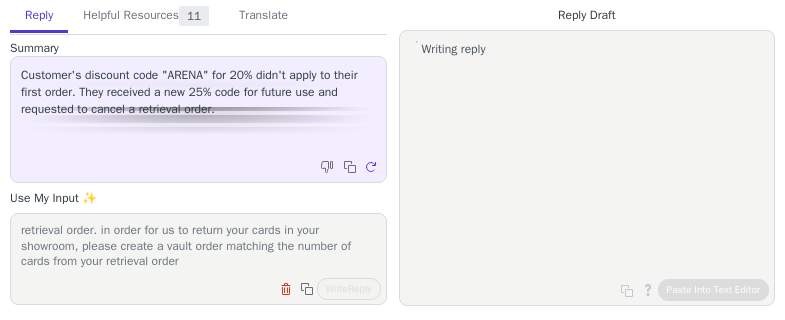 click on "i have forwarded your request to the relevant team to cancel your retrieval order. in order for us to return your cards in your showroom, please create a vault order matching the number of cards from your retrieval order" at bounding box center [198, 246] 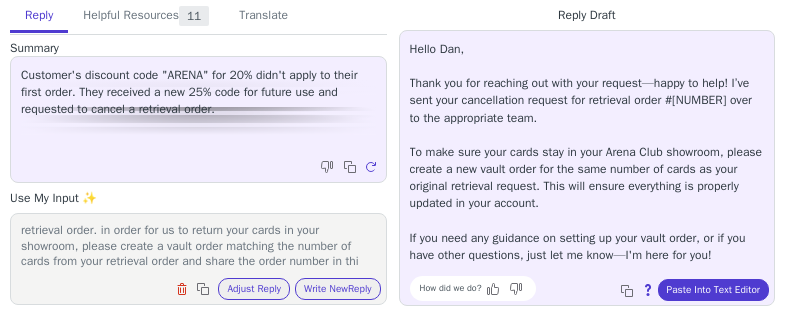 scroll, scrollTop: 32, scrollLeft: 0, axis: vertical 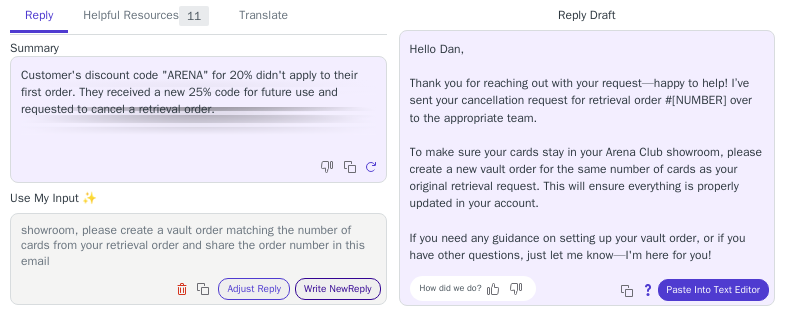 type on "i have forwarded your request to the relevant team to cancel your retrieval order. in order for us to return your cards in your showroom, please create a vault order matching the number of cards from your retrieval order and share the order number in this email" 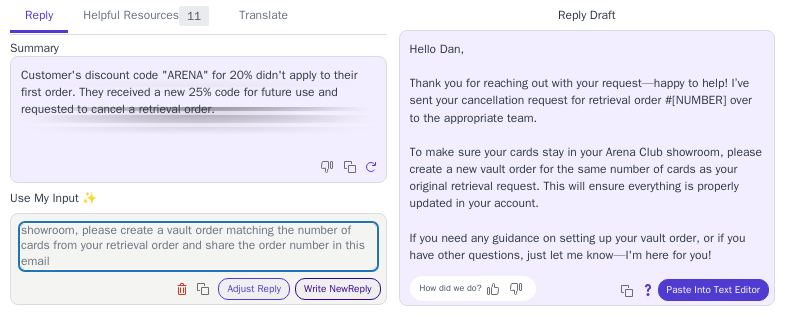 click on "Write New  Reply" at bounding box center [338, 289] 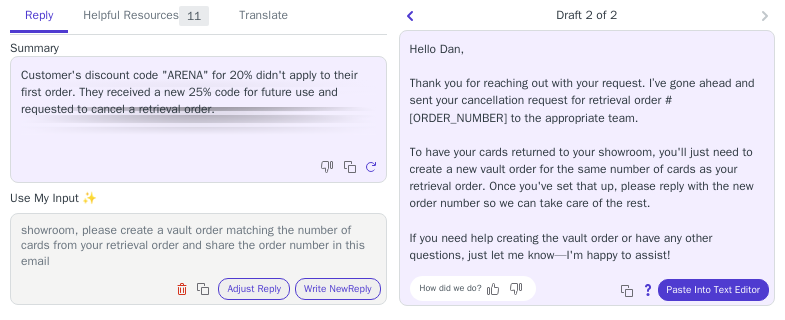 click on "How did we do?   Copy to clipboard About this reply Paste Into Text Editor" at bounding box center (597, 288) 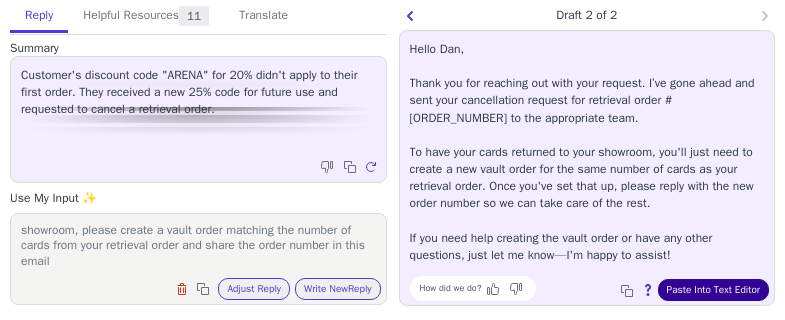 click on "Paste Into Text Editor" at bounding box center [713, 290] 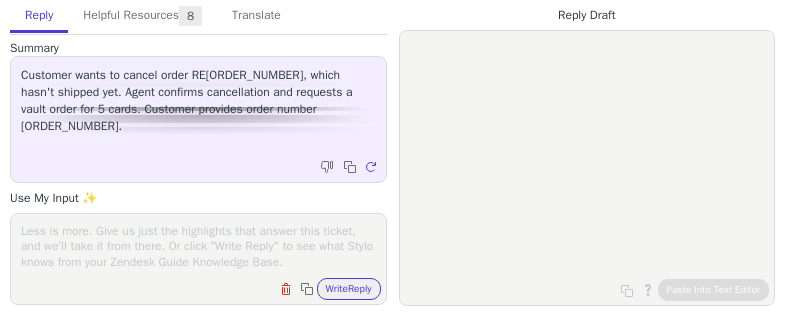 scroll, scrollTop: 0, scrollLeft: 0, axis: both 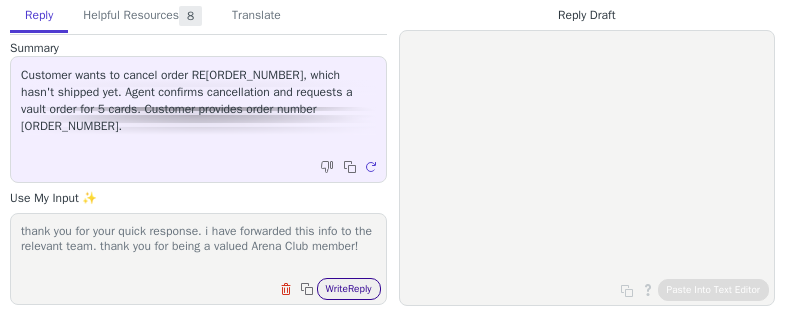 type on "thank you for your quick response. i have forwarded this info to the relevant team. thank you for being a valued Arena Club member!" 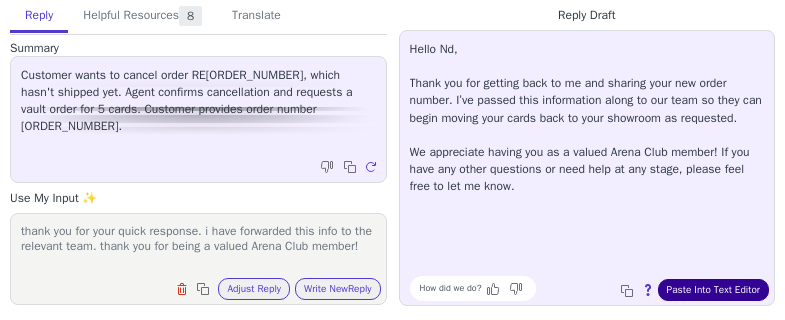 click on "Paste Into Text Editor" at bounding box center [713, 290] 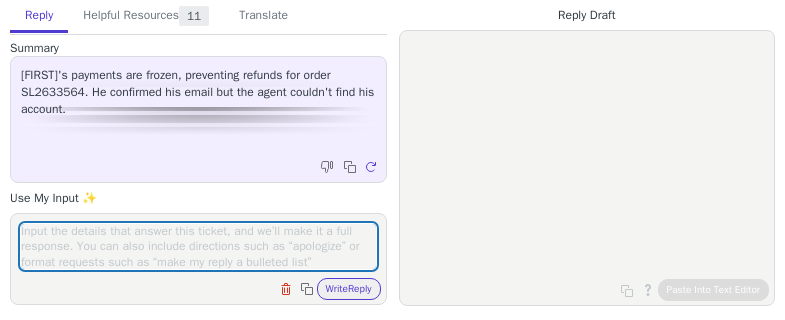 scroll, scrollTop: 0, scrollLeft: 0, axis: both 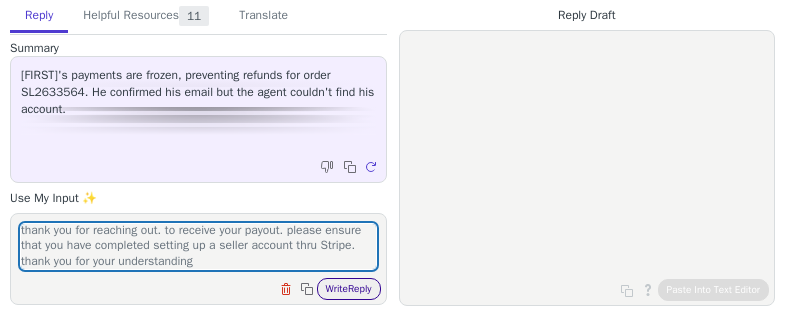 type on "thank you for reaching out. to receive your payout. please ensure that you have completed setting up a seller account thru Stripe. thank you for your understanding" 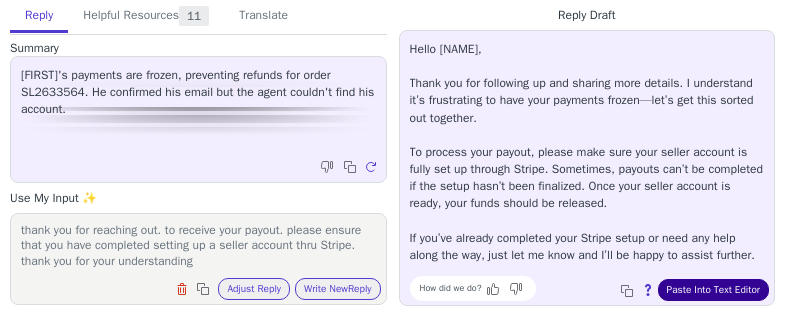 click on "Paste Into Text Editor" at bounding box center (713, 290) 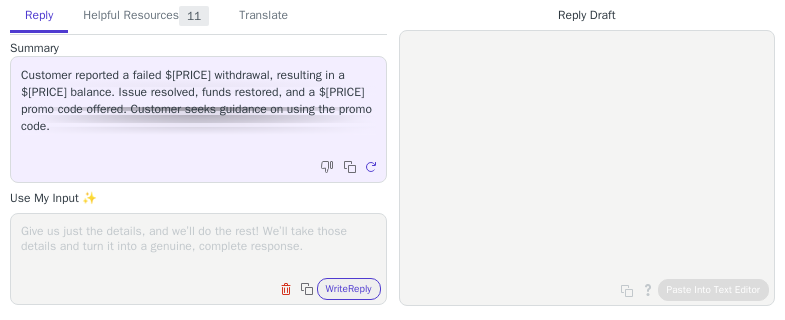 scroll, scrollTop: 0, scrollLeft: 0, axis: both 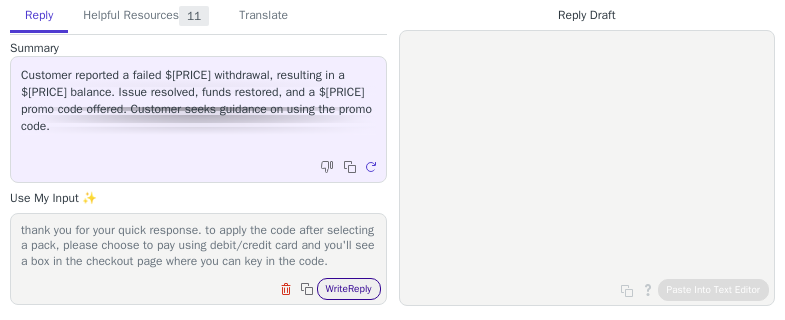 type on "thank you for your quick response. to apply the code after selecting a pack, please choose to pay using debit/credit card and you'll see a box in the checkout page where you can key in the code." 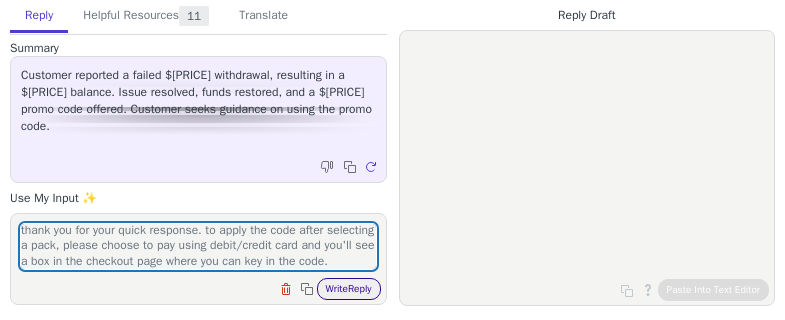 click on "Write  Reply" at bounding box center (349, 289) 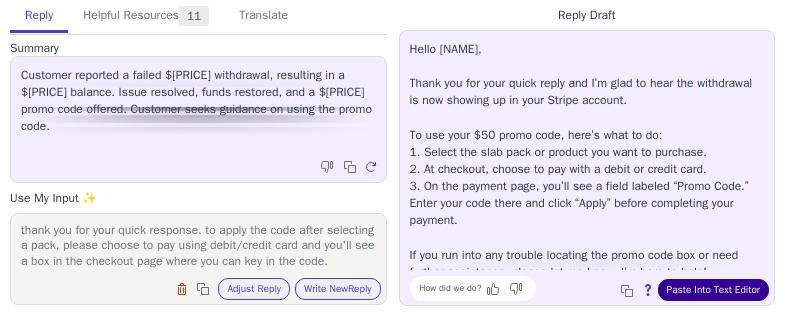 click on "Paste Into Text Editor" at bounding box center [713, 290] 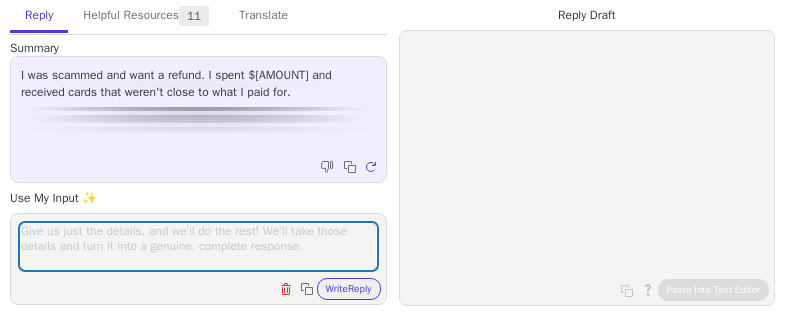 scroll, scrollTop: 0, scrollLeft: 0, axis: both 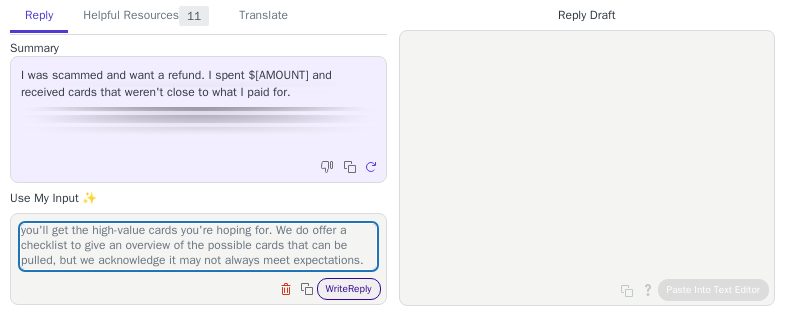 type on "thank you for r eaching out and sharing your concern. The idea behind Slab Packs is to replicate the experience of opening packs in real life, where the results can be unpredictable. While we strive to provide a balanced mix of cards, we can't always ensure that you'll get the high-value cards you're hoping for. We do offer a checklist to give an overview of the possible cards that can be pulled, but we acknowledge it may not always meet expectations." 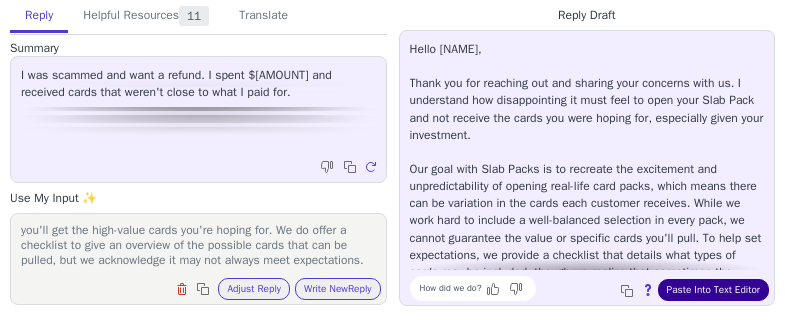 click on "Paste Into Text Editor" at bounding box center (713, 290) 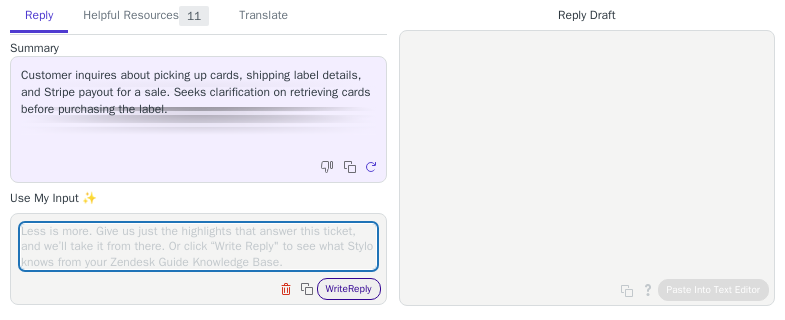scroll, scrollTop: 0, scrollLeft: 0, axis: both 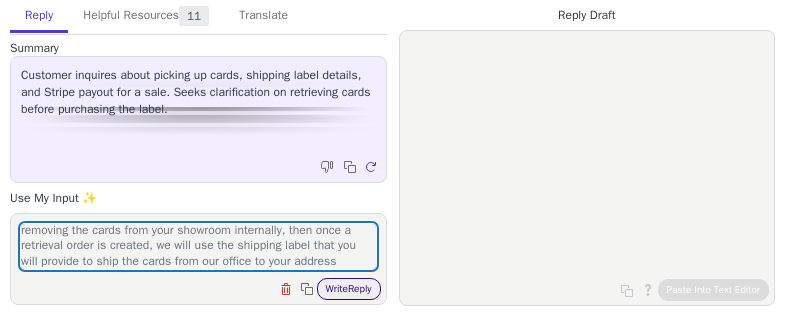 type on "From the U.S. perspective, it is an outbound shipment (because it is being sent out of the country).From the Canadian perspective, it is an import (because it is entering the country).the sold card for $36 is currently being processedthe first step to retrieve cards is to use our office address, in that way, we can remove process removing the cards from your showroom internally, then once a retrieval order is created, we will use the shipping label that you will provide to ship the cards from our office to your address" 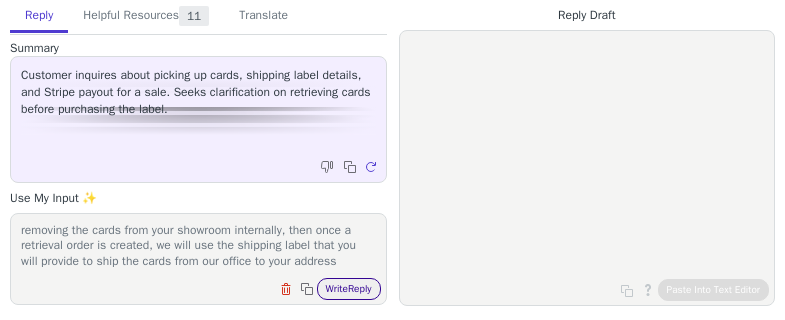 click on "Write  Reply" at bounding box center (349, 289) 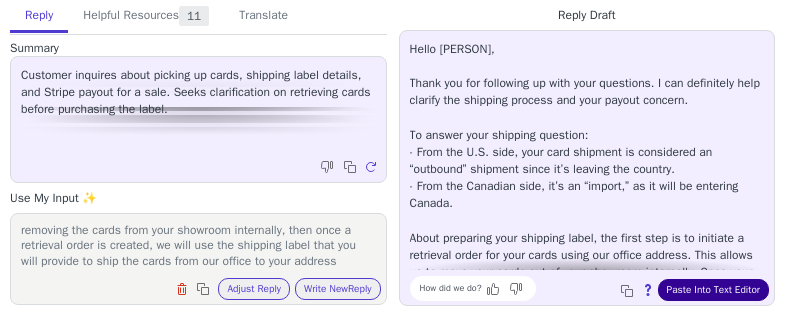 click on "Paste Into Text Editor" at bounding box center (713, 290) 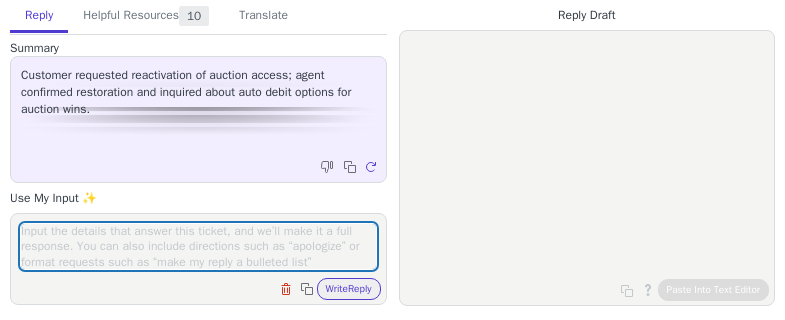 scroll, scrollTop: 0, scrollLeft: 0, axis: both 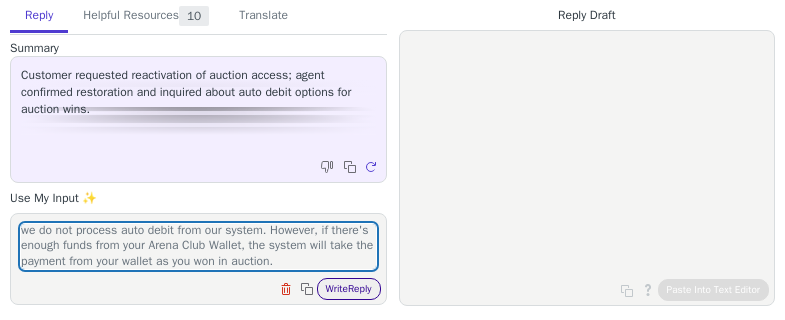 type on "we do not process auto debit from our system. However, if there's enough funds from your Arena Club Wallet, the system will take the payment from your wallet as you won in auction." 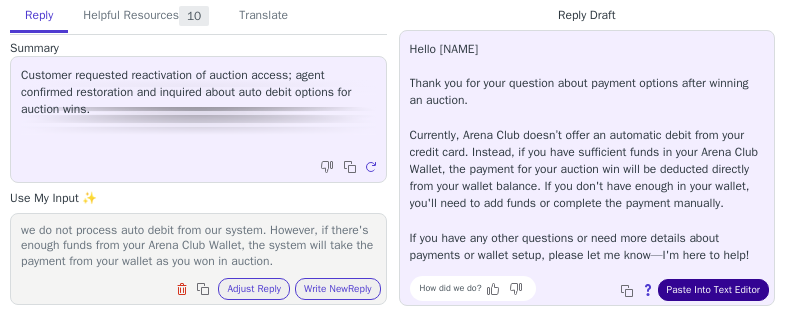 drag, startPoint x: 705, startPoint y: 286, endPoint x: 644, endPoint y: 239, distance: 77.00649 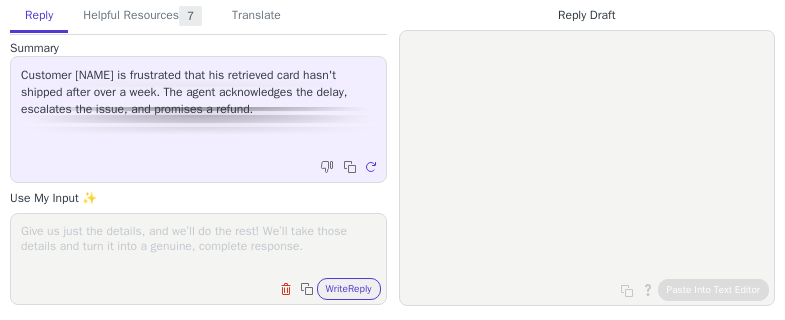 scroll, scrollTop: 0, scrollLeft: 0, axis: both 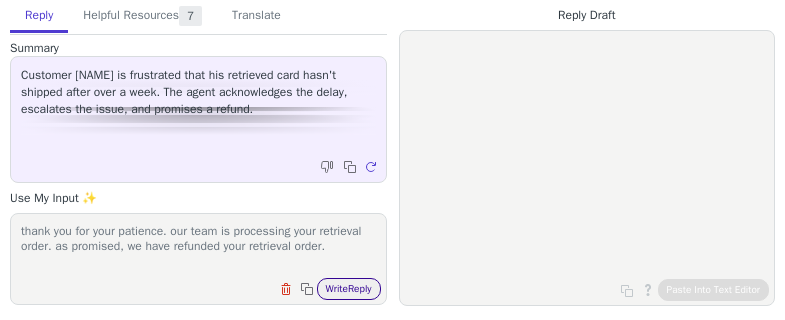type on "thank you for your patience. our team is processing your retrieval order. as promised, we have refunded your retrieval order." 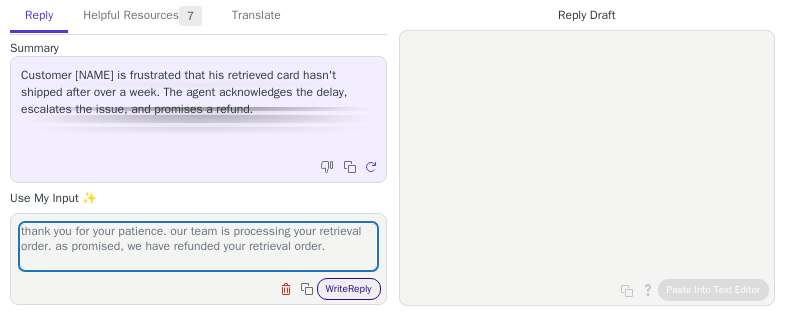 click on "Write  Reply" at bounding box center [349, 289] 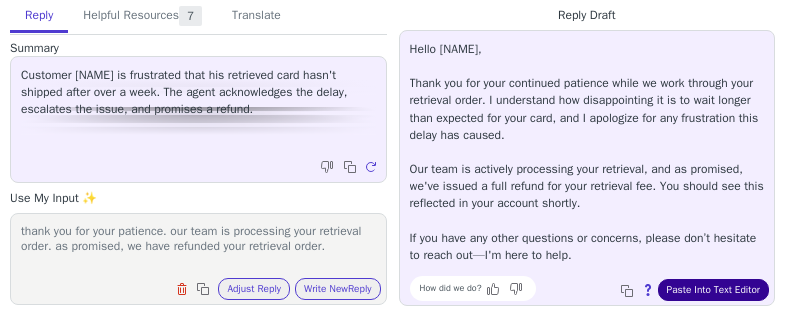 click on "Paste Into Text Editor" at bounding box center (713, 290) 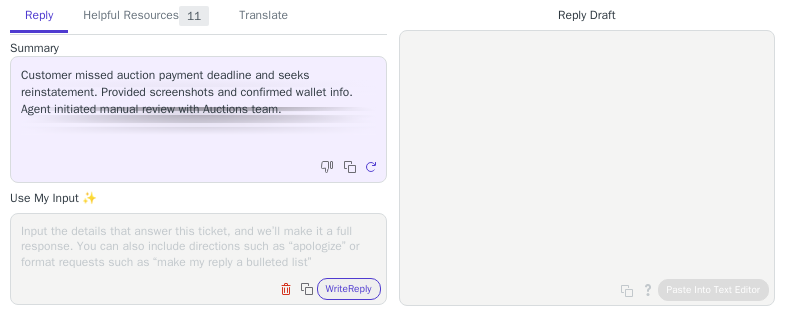 scroll, scrollTop: 0, scrollLeft: 0, axis: both 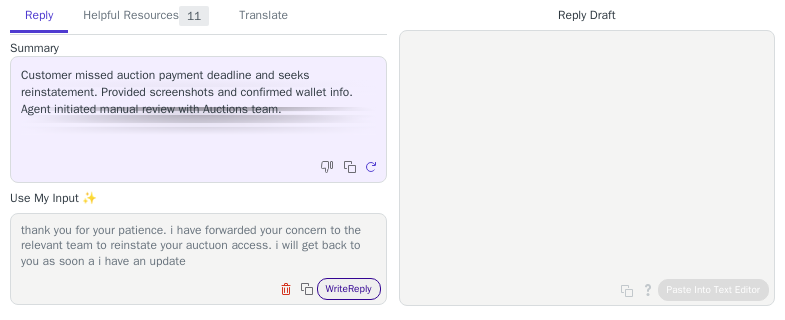 type on "thank you for your patience. i have forwarded your concern to the relevant team to reinstate your auctuon access. i will get back to you as soon a i have an update" 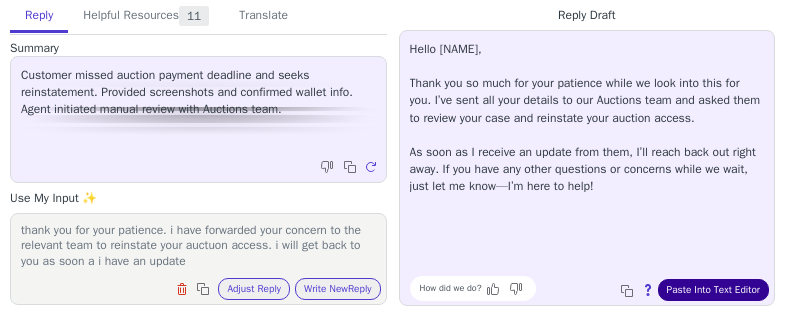 click on "Paste Into Text Editor" at bounding box center [713, 290] 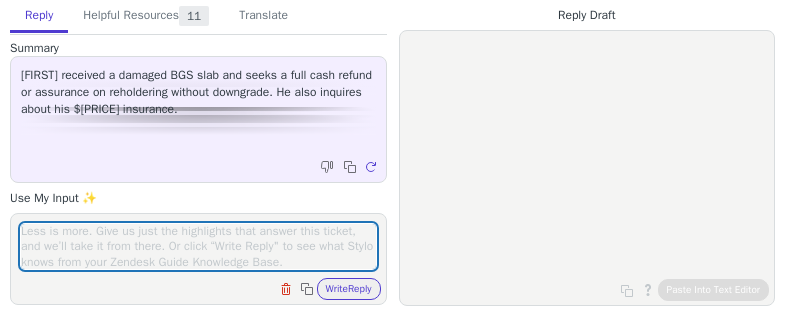 scroll, scrollTop: 0, scrollLeft: 0, axis: both 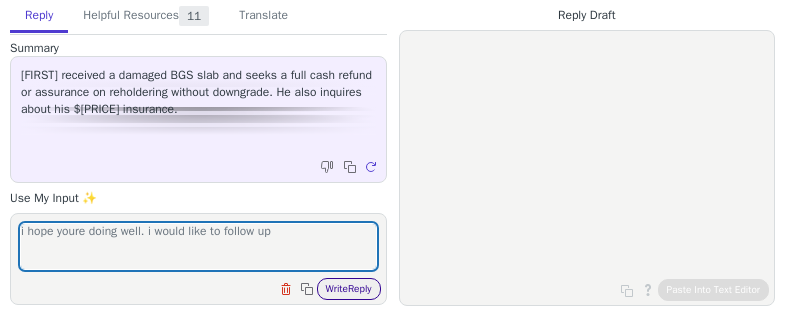 type on "i hope youre doing well. i would like to follow up" 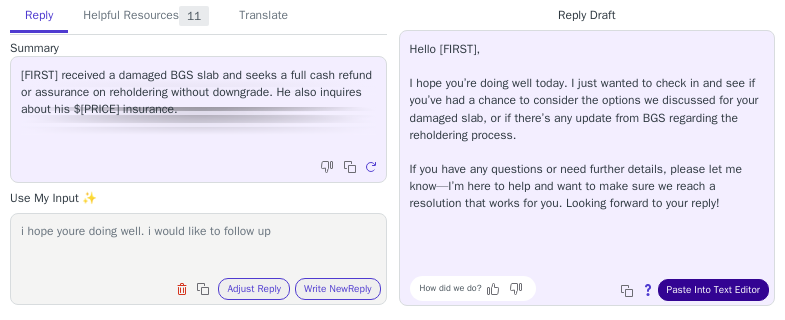 click on "Paste Into Text Editor" at bounding box center (713, 290) 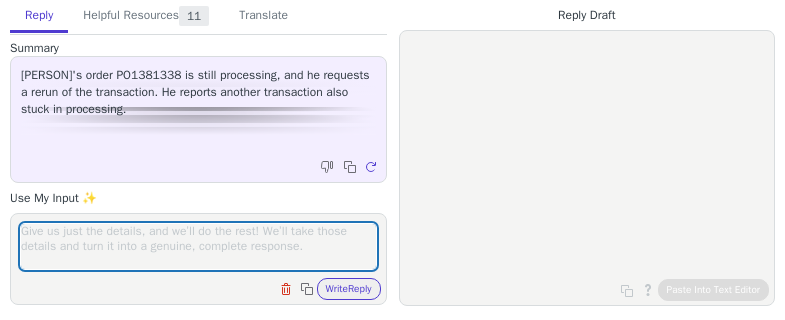 scroll, scrollTop: 0, scrollLeft: 0, axis: both 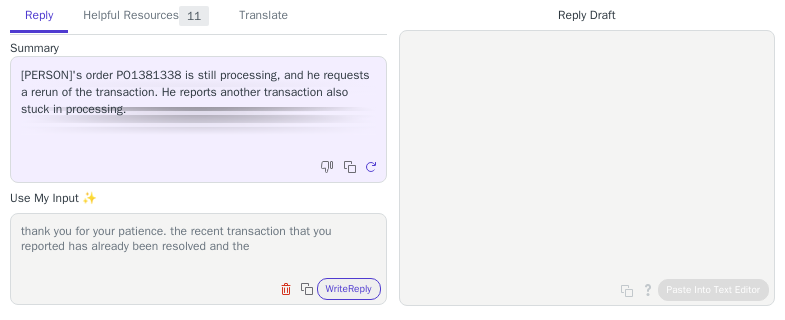 click on "thank you for your patience. the recent transaction that you reported has already been resolved and the" at bounding box center [198, 246] 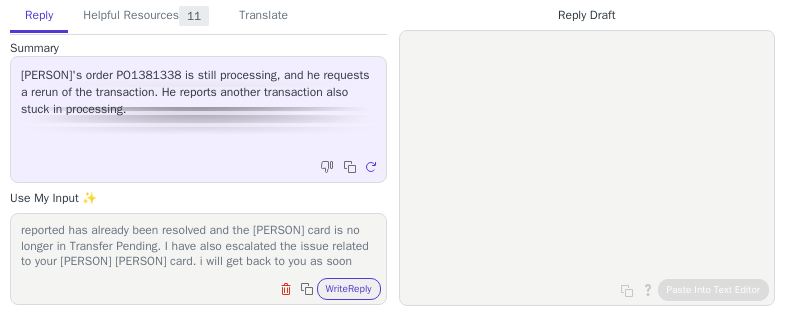 scroll, scrollTop: 32, scrollLeft: 0, axis: vertical 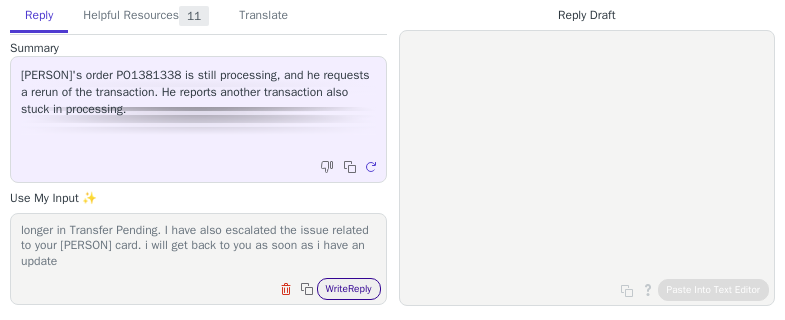 type on "thank you for your patience. the recent transaction that you reported has already been resolved and the Mike Trout card is no longer in Transfer Pending. I have also escalated the issue related to your Luka Doncic card. i will get back to you as soon as i have an update" 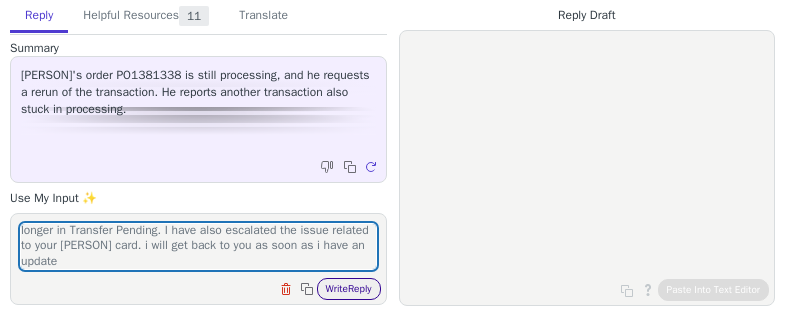 click on "Write  Reply" at bounding box center [349, 289] 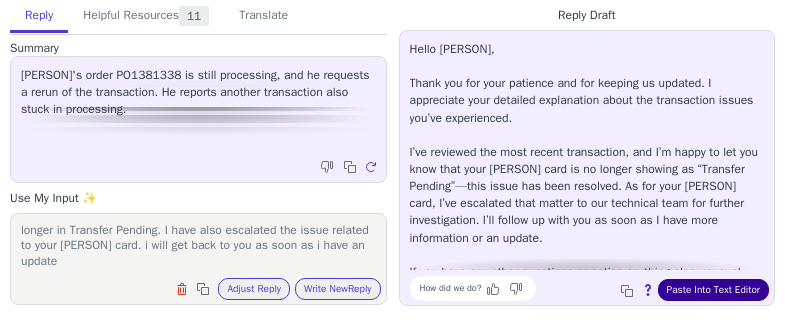 click on "Paste Into Text Editor" at bounding box center [713, 290] 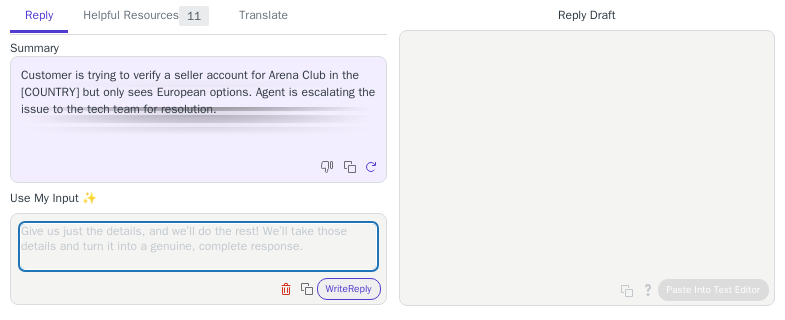 click at bounding box center (198, 246) 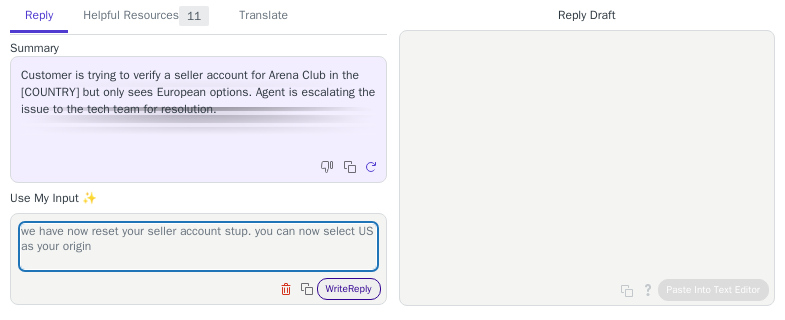 type on "we have now reset your seller account stup. you can now select US as your origin" 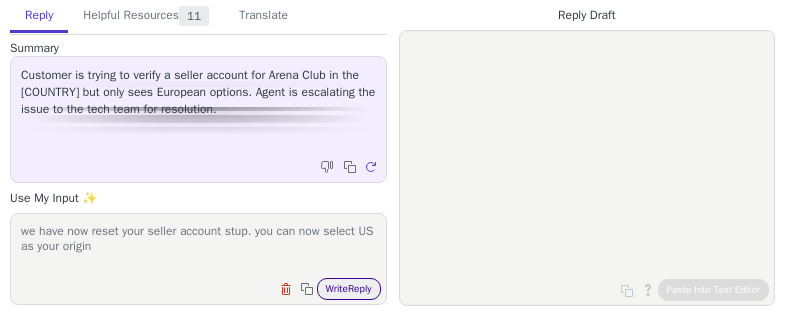 click on "Write  Reply" at bounding box center (349, 289) 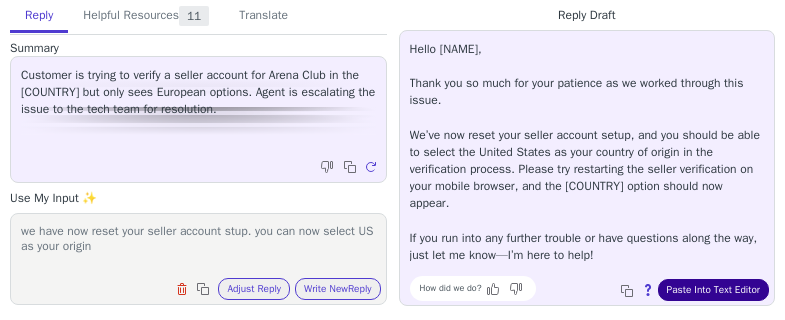click on "Paste Into Text Editor" at bounding box center (713, 290) 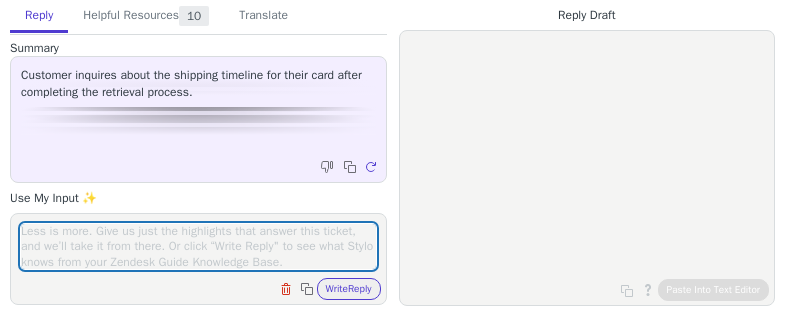 scroll, scrollTop: 0, scrollLeft: 0, axis: both 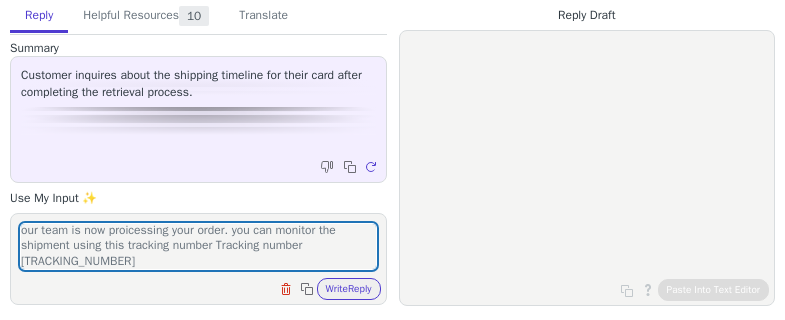 type on "our team is now proicessing your order. you can monitor the shipment using this tracking number Tracking number 9202190347375200468567" 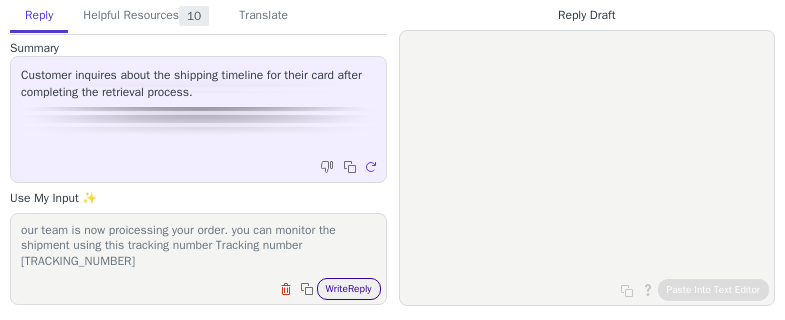 drag, startPoint x: 367, startPoint y: 277, endPoint x: 413, endPoint y: 317, distance: 60.959003 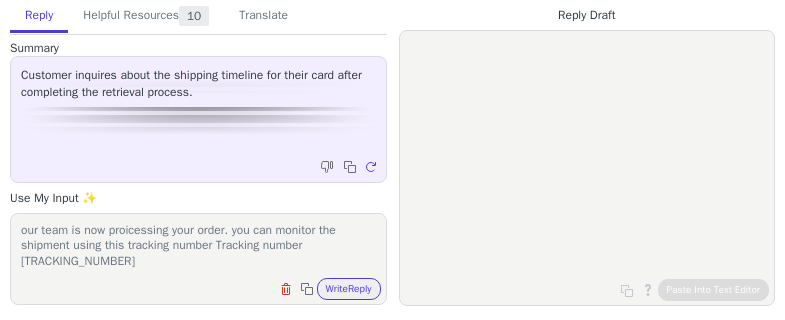 click on "Write  Reply" at bounding box center [349, 289] 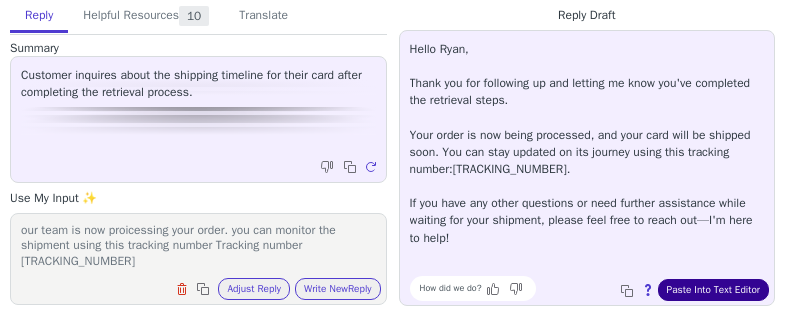 click on "Paste Into Text Editor" at bounding box center (713, 290) 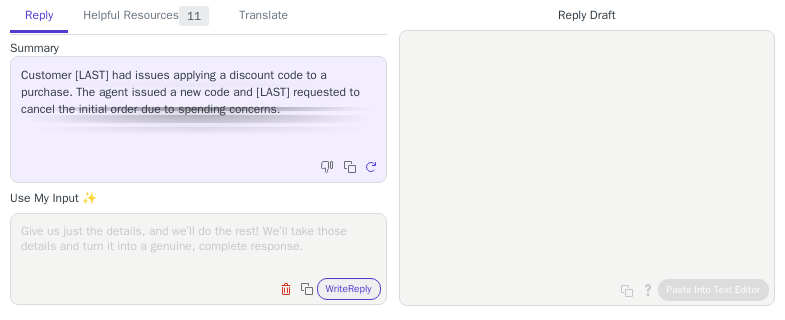 scroll, scrollTop: 0, scrollLeft: 0, axis: both 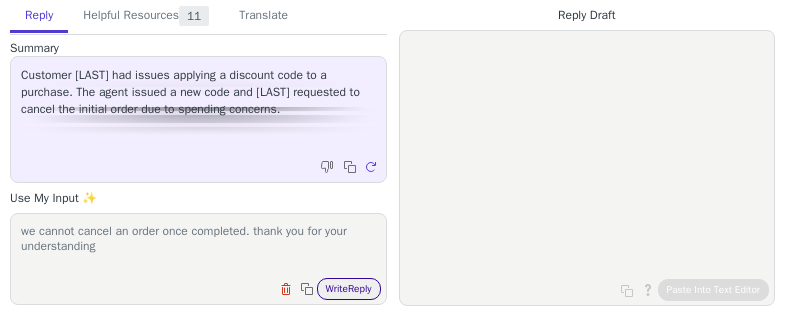type on "we cannot cancel an order once completed. thank you for your understanding" 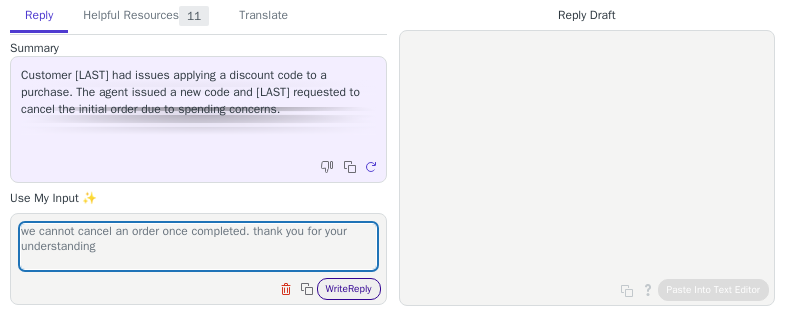 click on "Write  Reply" at bounding box center [349, 289] 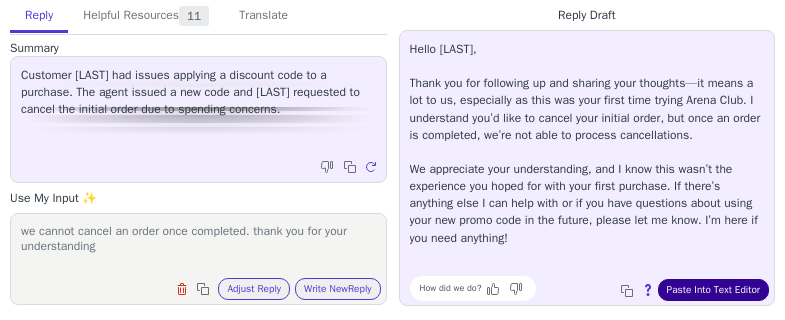 click on "Paste Into Text Editor" at bounding box center [713, 290] 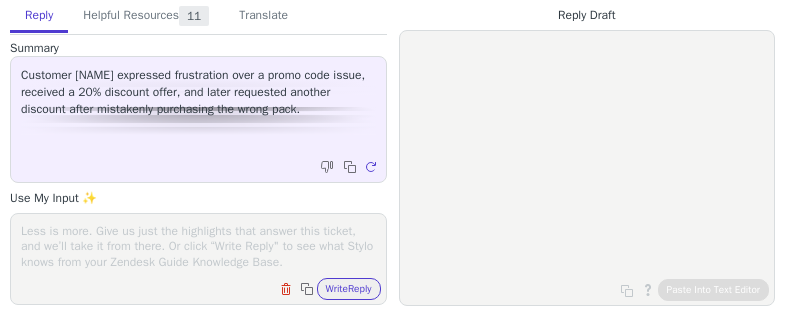 scroll, scrollTop: 0, scrollLeft: 0, axis: both 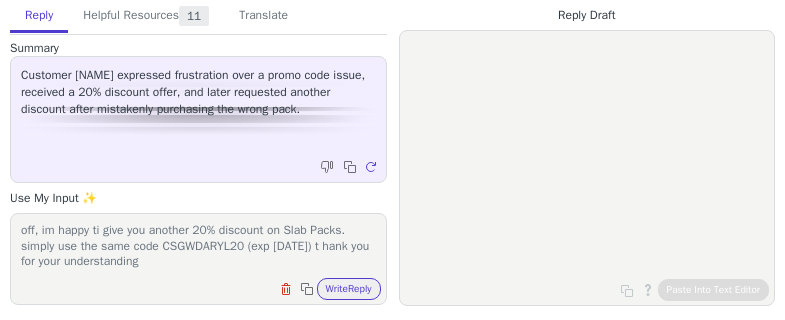 type on "thank you for keeping in touch/ while we can no longer issue 50% off, im happy ti give you another 20% discount on Slab Packs. simply use the same code CSGWDARYL20 (exp [DATE]) t hank you for your understanding" 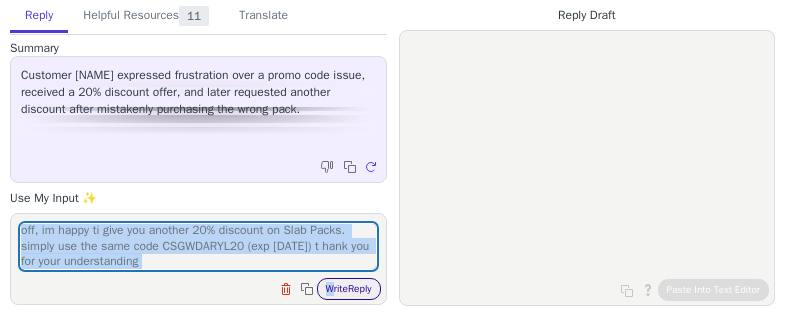 drag, startPoint x: 323, startPoint y: 269, endPoint x: 334, endPoint y: 286, distance: 20.248457 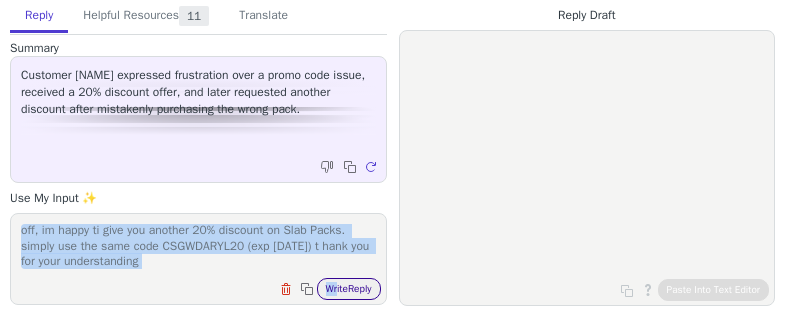 click on "Write  Reply" at bounding box center (349, 289) 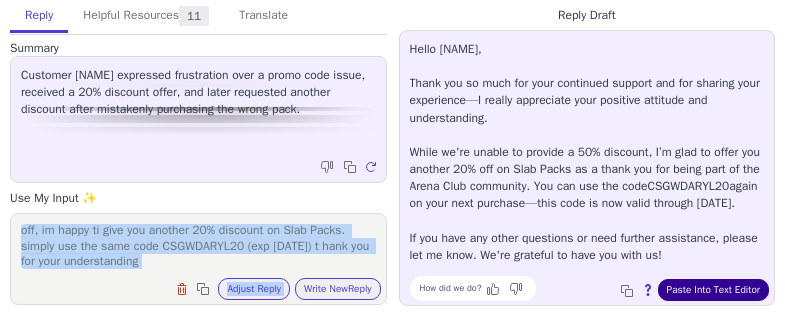 click on "Paste Into Text Editor" at bounding box center [713, 290] 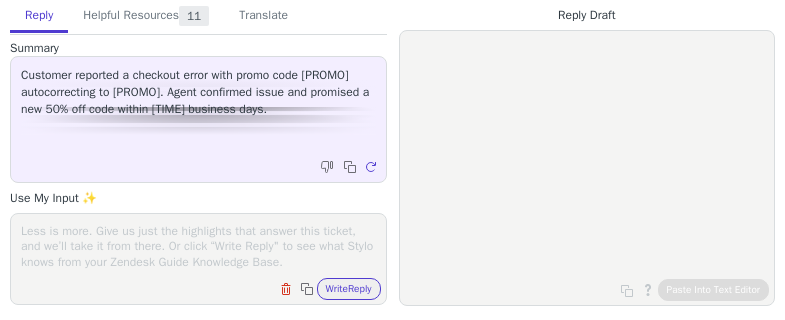 scroll, scrollTop: 0, scrollLeft: 0, axis: both 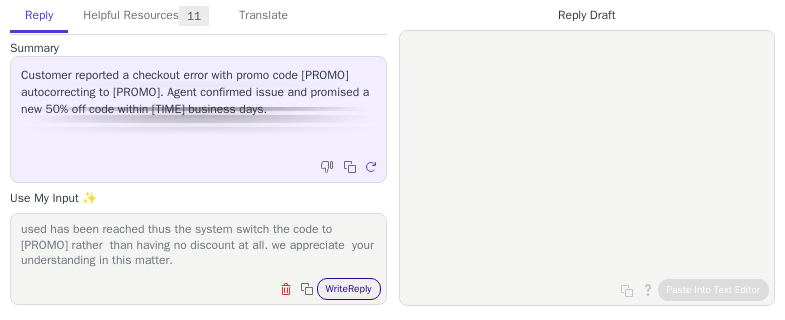 type on "thank you for your patience as we address your concern. with regard to the promo code [PROMO], the code has limited usage. from the time you applied the code, the number of times it can be used has been reached thus the system switch the code to [PROMO] rather  than having no discount at all. we appreciate  your understanding in this matter." 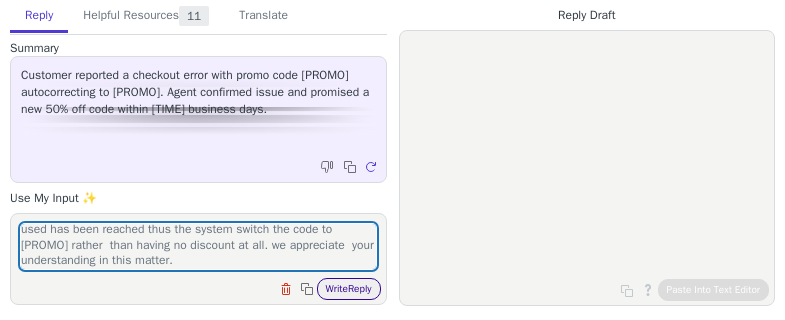 click on "Write  Reply" at bounding box center (349, 289) 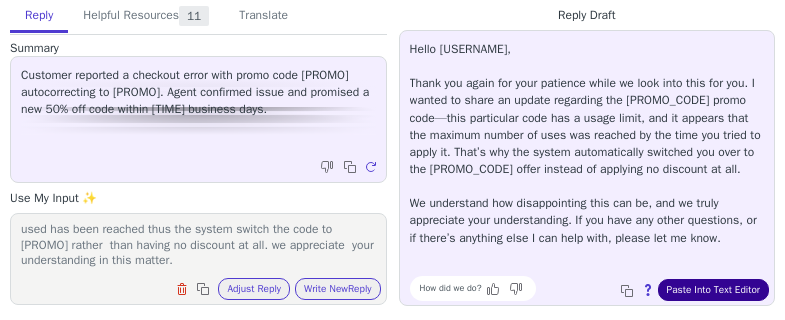 click on "Paste Into Text Editor" at bounding box center (713, 290) 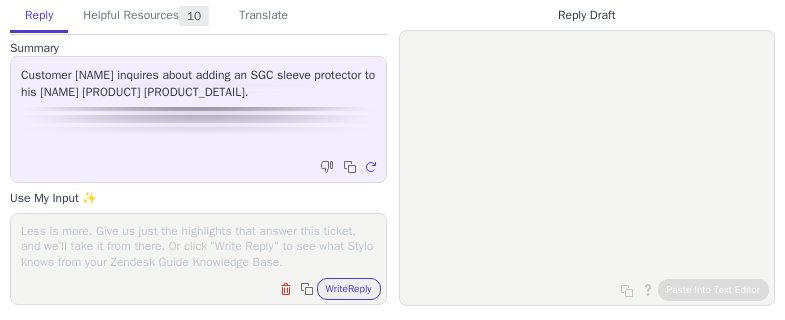scroll, scrollTop: 0, scrollLeft: 0, axis: both 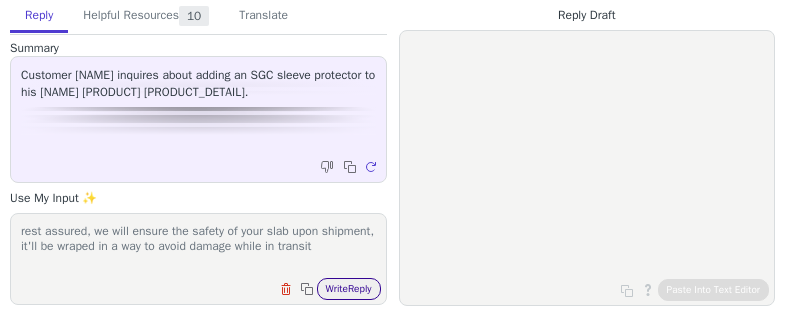 click on "Write  Reply" at bounding box center (349, 289) 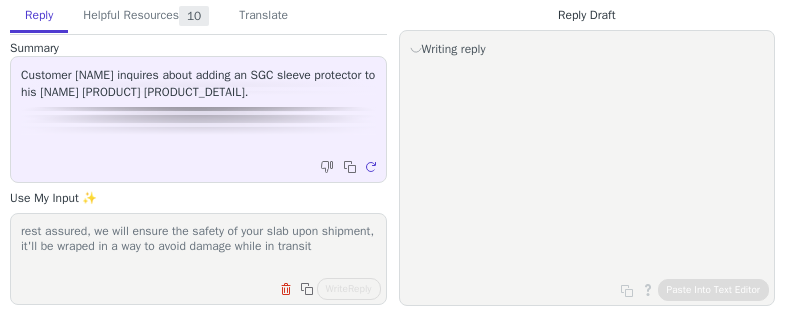 click on "rest assured, we will ensure the safety of your slab upon shipment, it'll be wraped in a way to avoid damage while in transit" at bounding box center [198, 246] 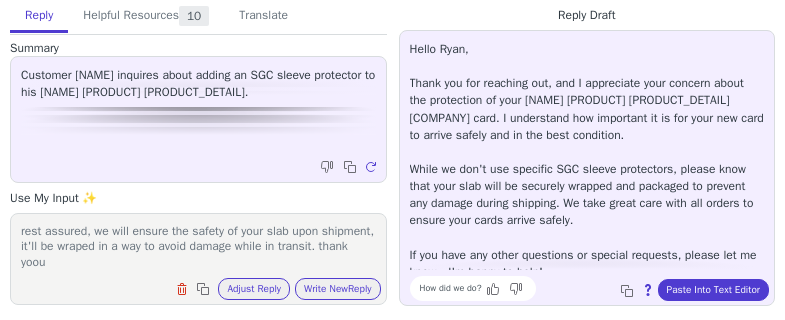 scroll, scrollTop: 1, scrollLeft: 0, axis: vertical 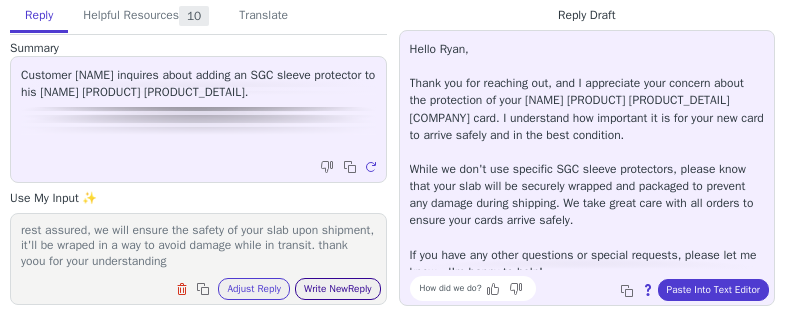 type on "rest assured, we will ensure the safety of your slab upon shipment, it'll be wraped in a way to avoid damage while in transit. thank yoou for your understanding" 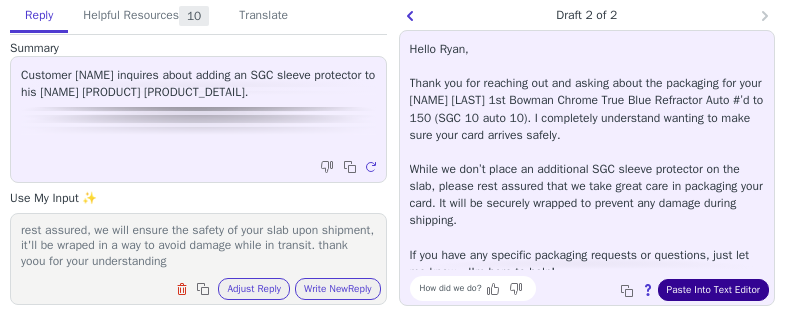 click on "Paste Into Text Editor" at bounding box center (713, 290) 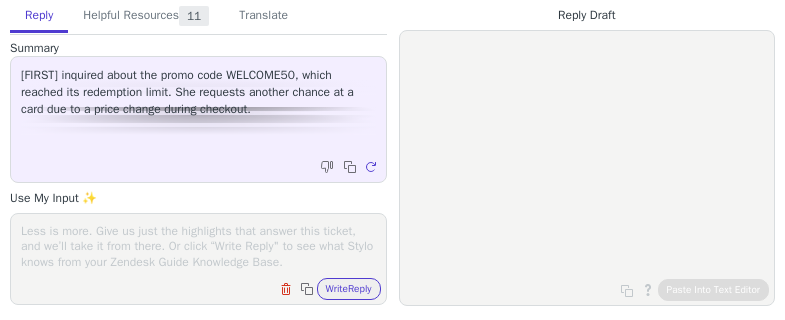 scroll, scrollTop: 0, scrollLeft: 0, axis: both 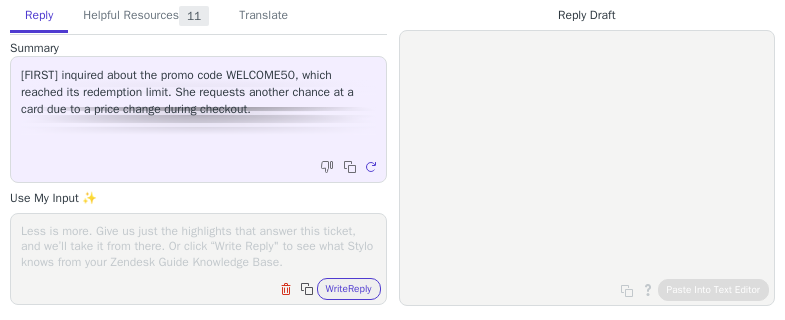 paste on "thank you for your understanding. as a valued customer, please accept this $100 Slab Pack credit. simply enter code CSGWELIMC100 at checkout to apply the discount. this will exp on [DATE]" 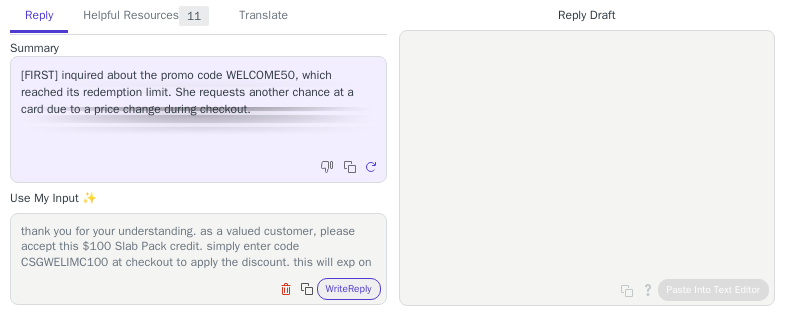 scroll, scrollTop: 16, scrollLeft: 0, axis: vertical 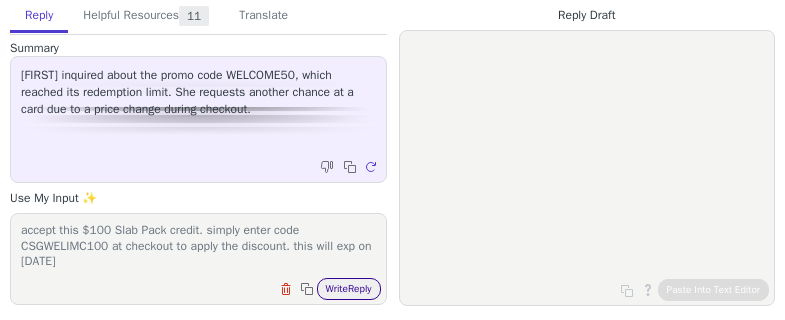 type on "thank you for your understanding. as a valued customer, please accept this $100 Slab Pack credit. simply enter code CSGWELIMC100 at checkout to apply the discount. this will exp on [DATE]" 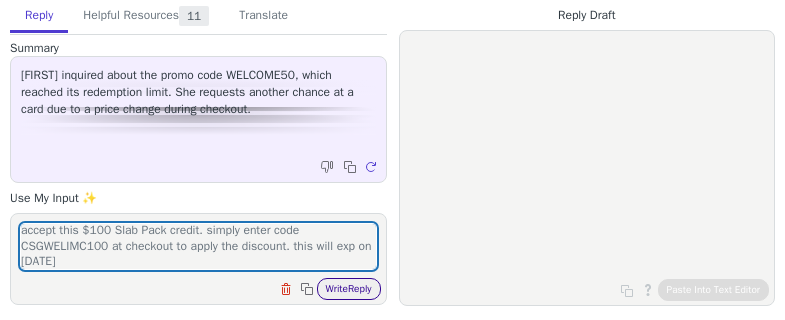 click on "Write  Reply" at bounding box center (349, 289) 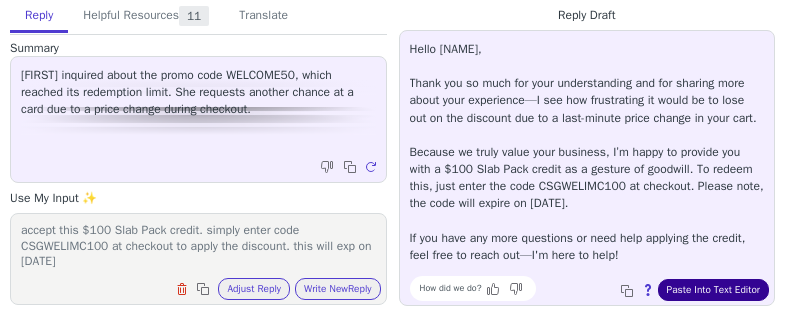 click on "Paste Into Text Editor" at bounding box center (713, 290) 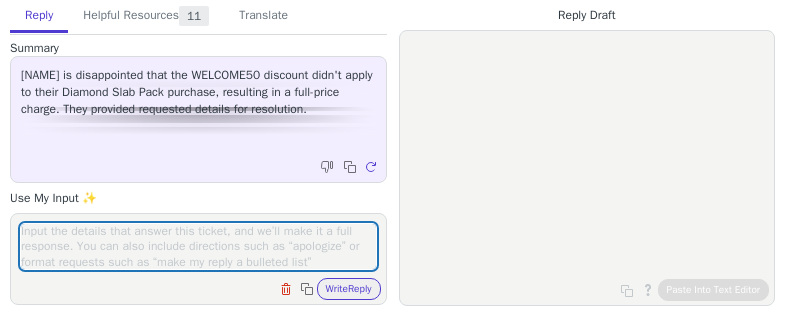 scroll, scrollTop: 0, scrollLeft: 0, axis: both 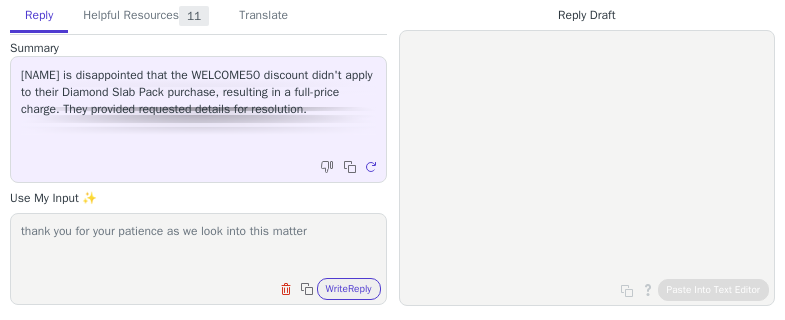 click on "thank you for your patience as we look into this matter" at bounding box center (198, 246) 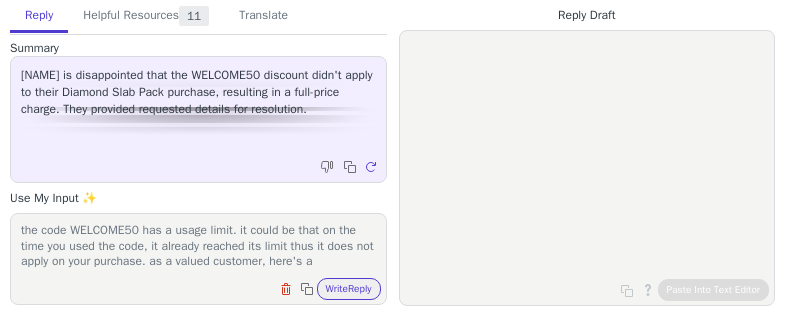 scroll, scrollTop: 32, scrollLeft: 0, axis: vertical 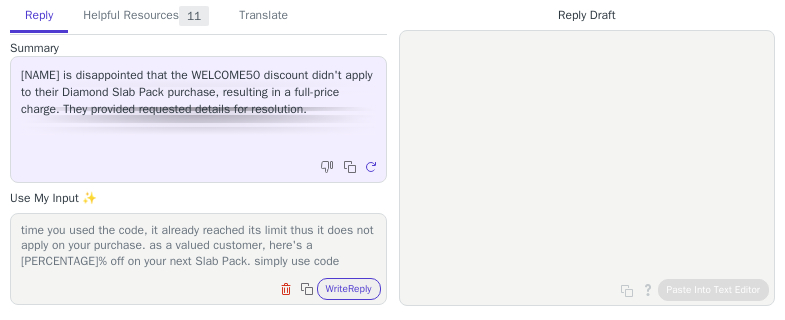 paste on "[PROMO_CODE]" 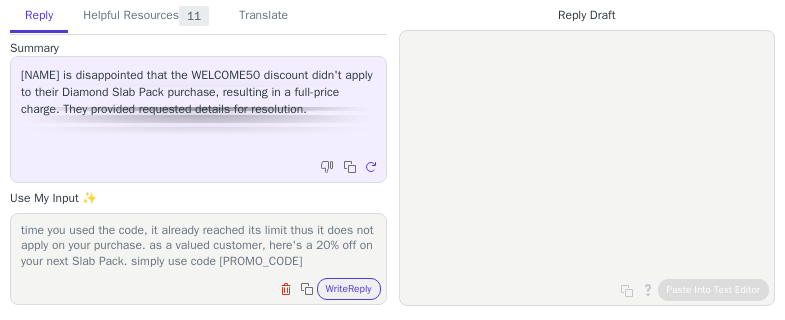 scroll, scrollTop: 48, scrollLeft: 0, axis: vertical 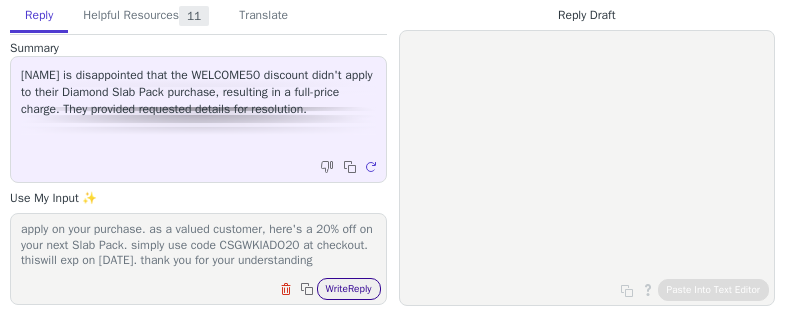 type on "thank you for your patience as we look into this matter. to clarify, the code WELCOME50 has a usage limit. it could be that on the time you used the code, it already reached its limit thus it does not apply on your purchase. as a valued customer, here's a 20% off on your next Slab Pack. simply use code CSGWKIADO20 at checkout. thiswill exp on [DATE]. thank you for your understanding" 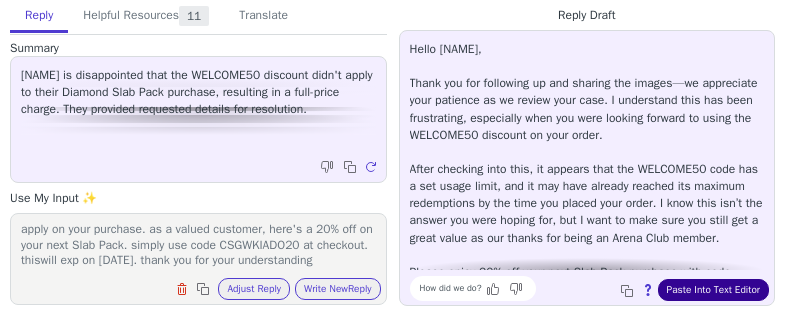 click on "Paste Into Text Editor" at bounding box center [713, 290] 